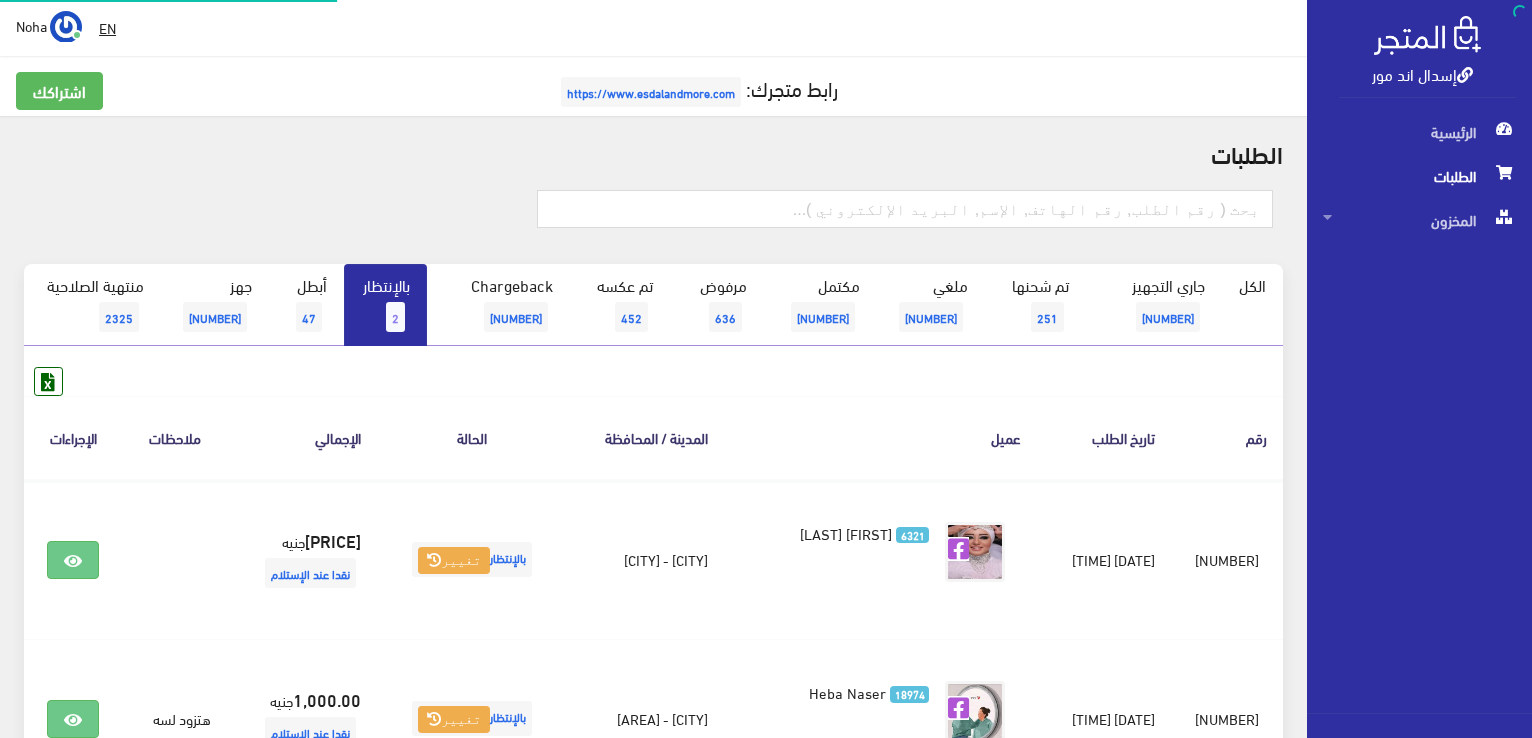 scroll, scrollTop: 0, scrollLeft: 0, axis: both 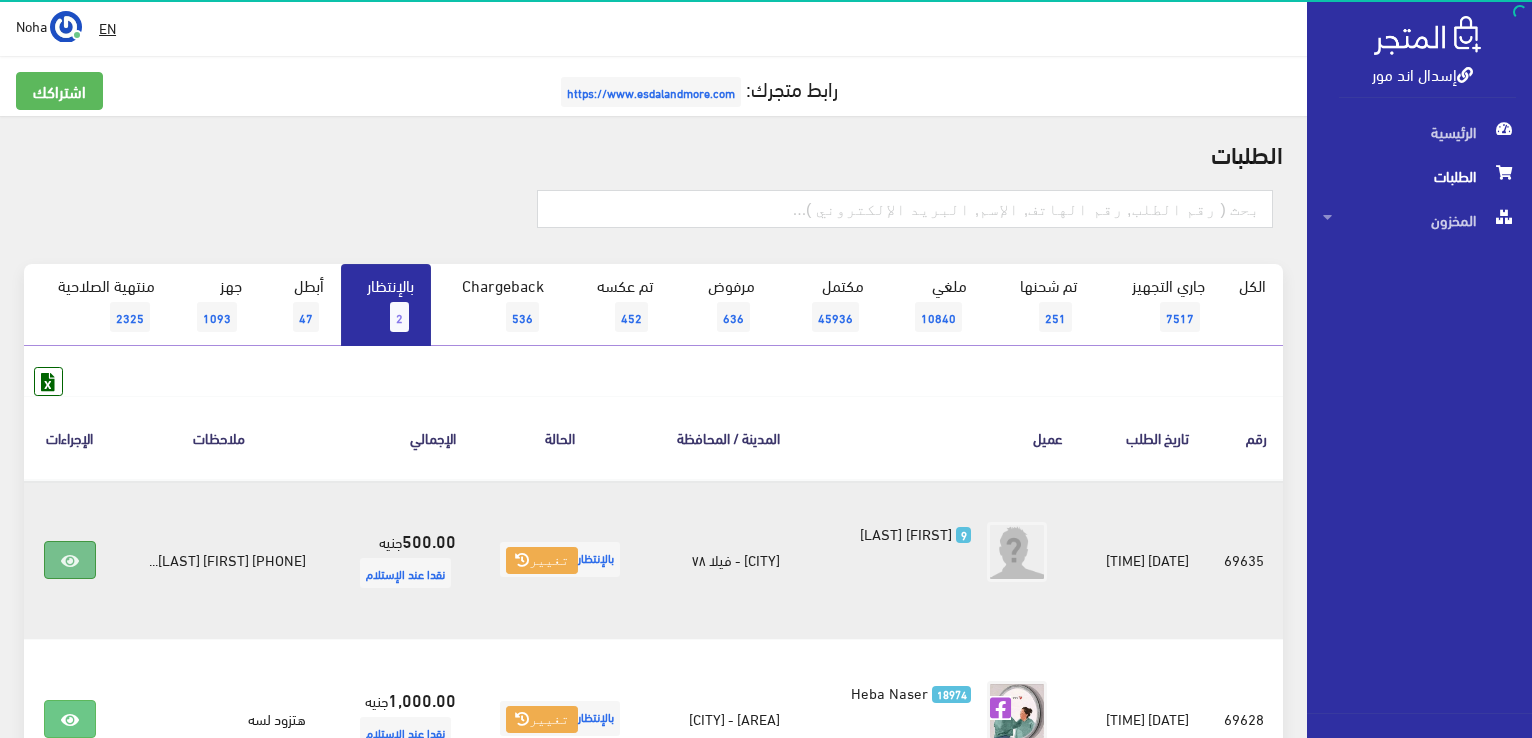 click at bounding box center [70, 560] 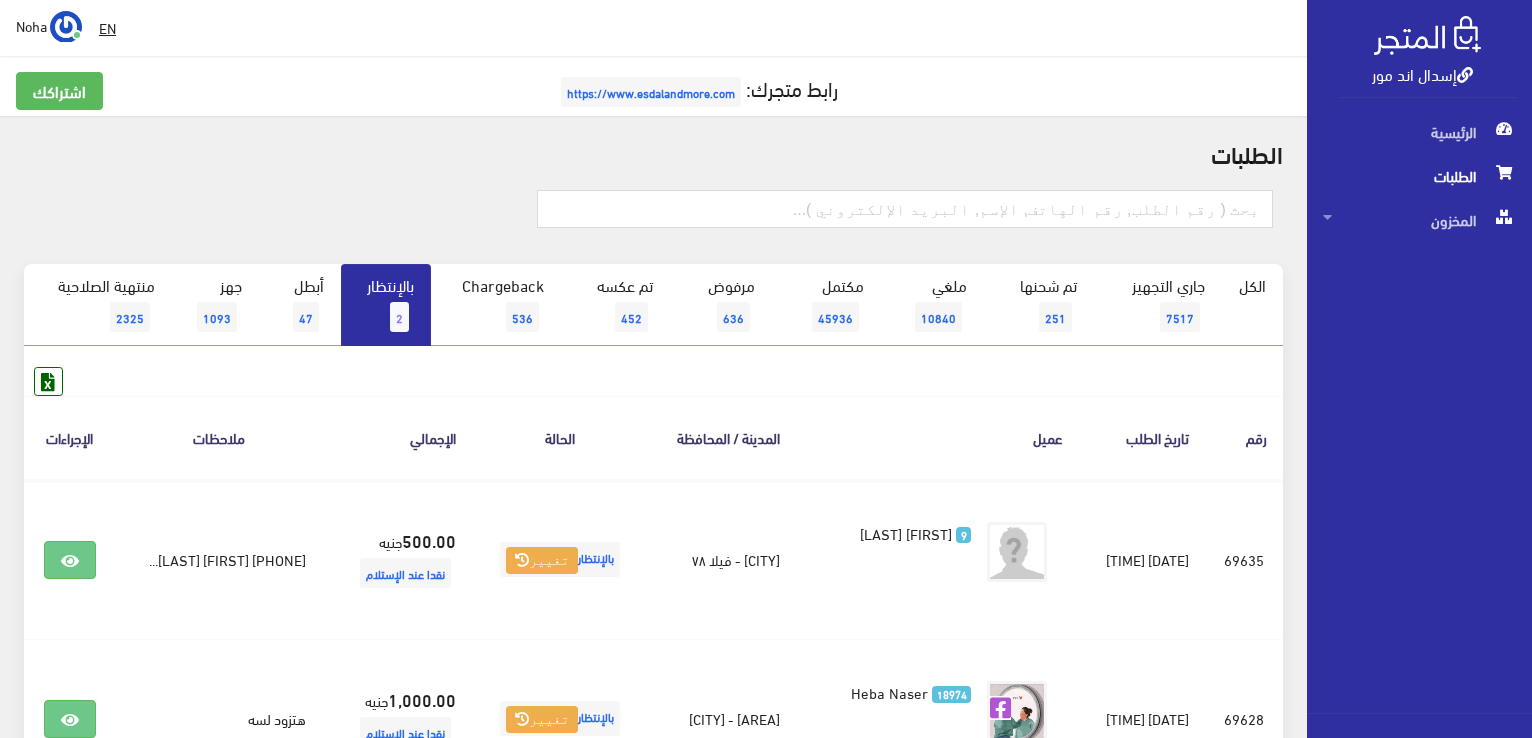 click on "الطلبات" at bounding box center [653, 153] 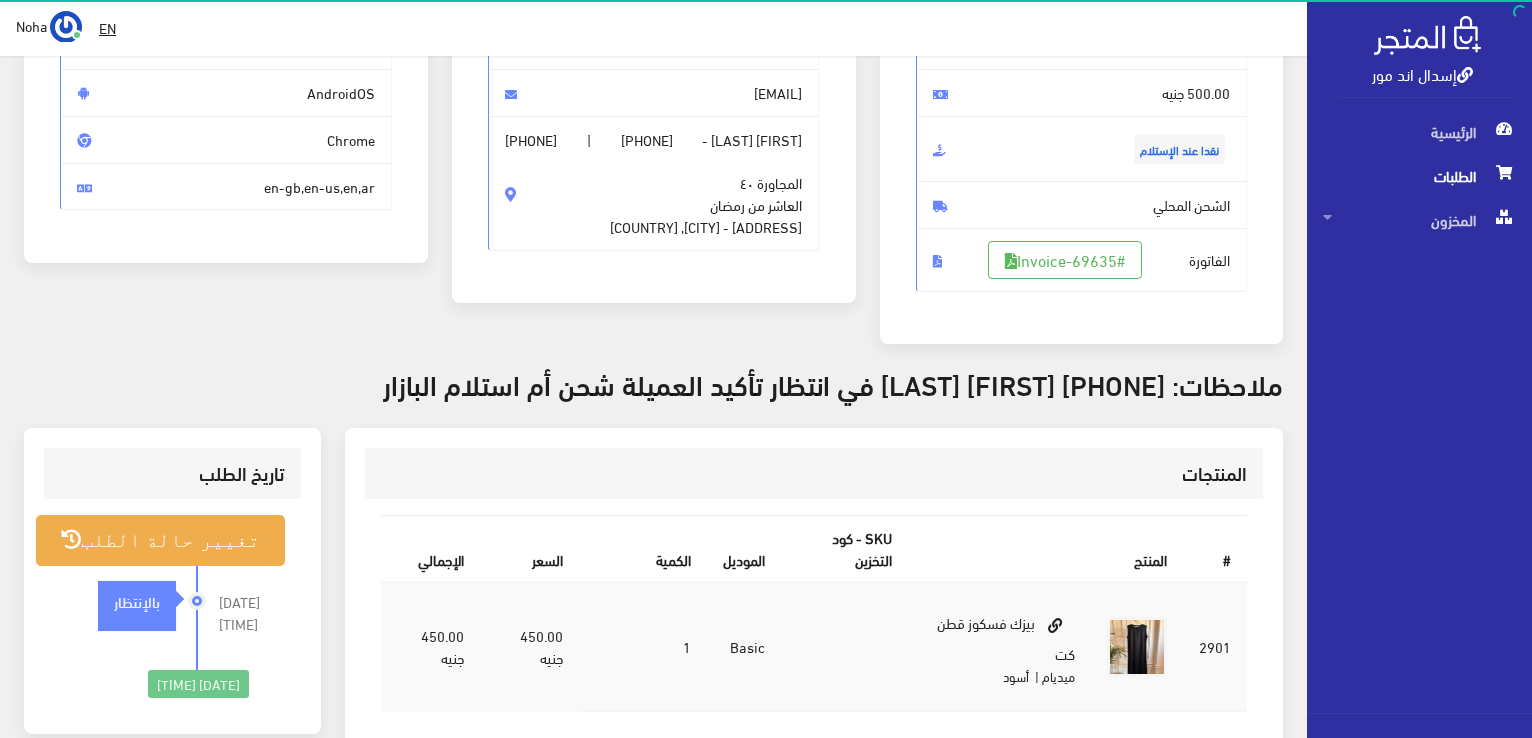 scroll, scrollTop: 300, scrollLeft: 0, axis: vertical 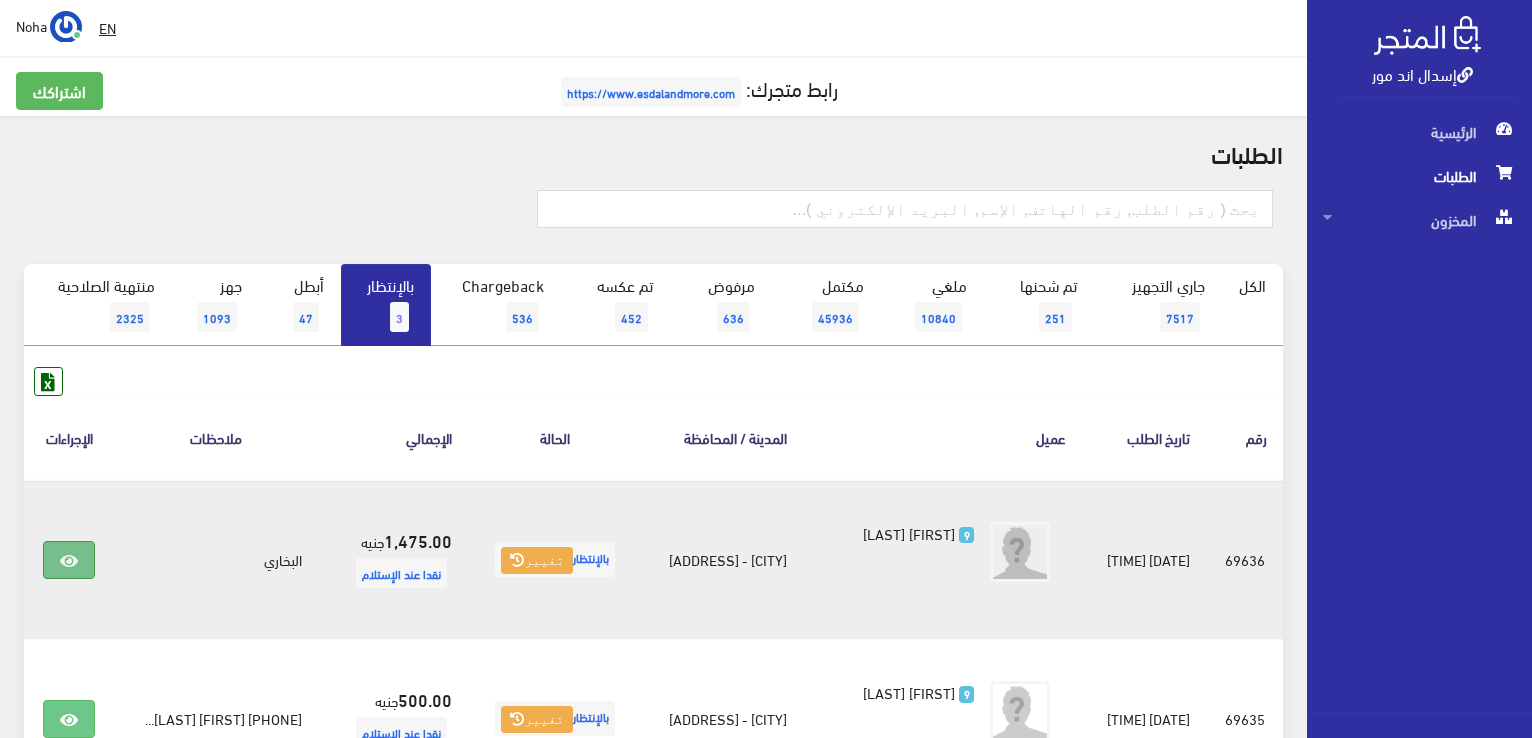 drag, startPoint x: 68, startPoint y: 566, endPoint x: 68, endPoint y: 546, distance: 20 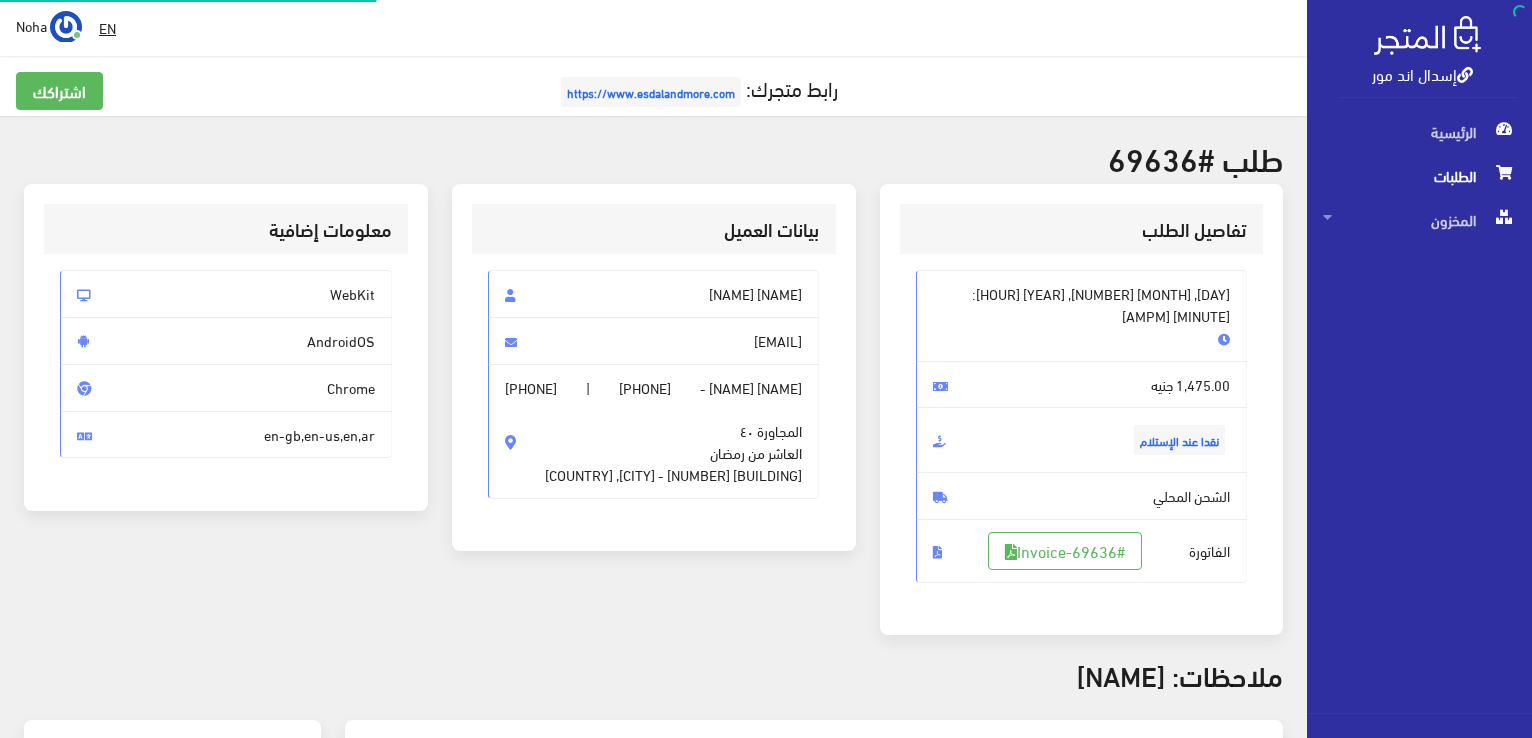 scroll, scrollTop: 0, scrollLeft: 0, axis: both 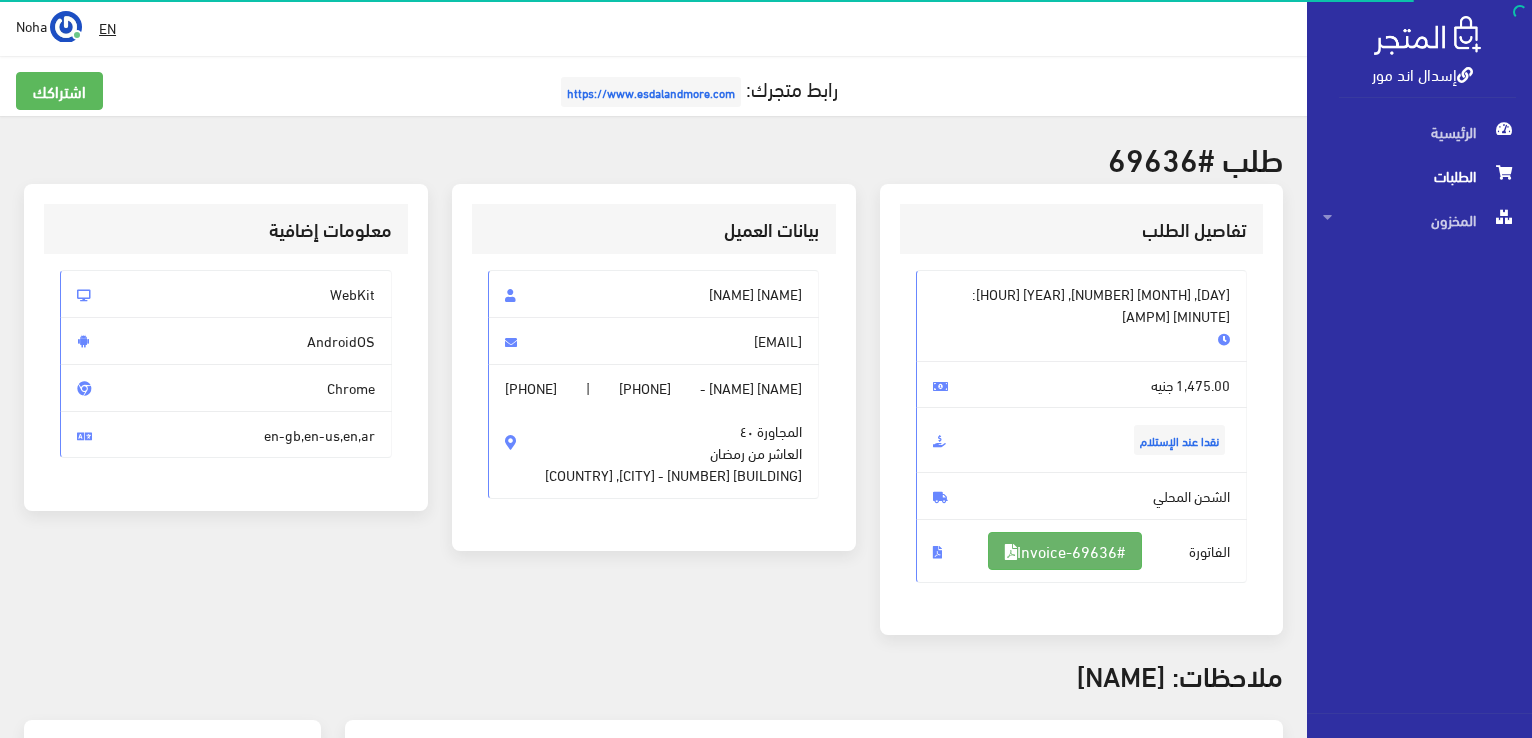 click on "#Invoice-69636" at bounding box center [1065, 551] 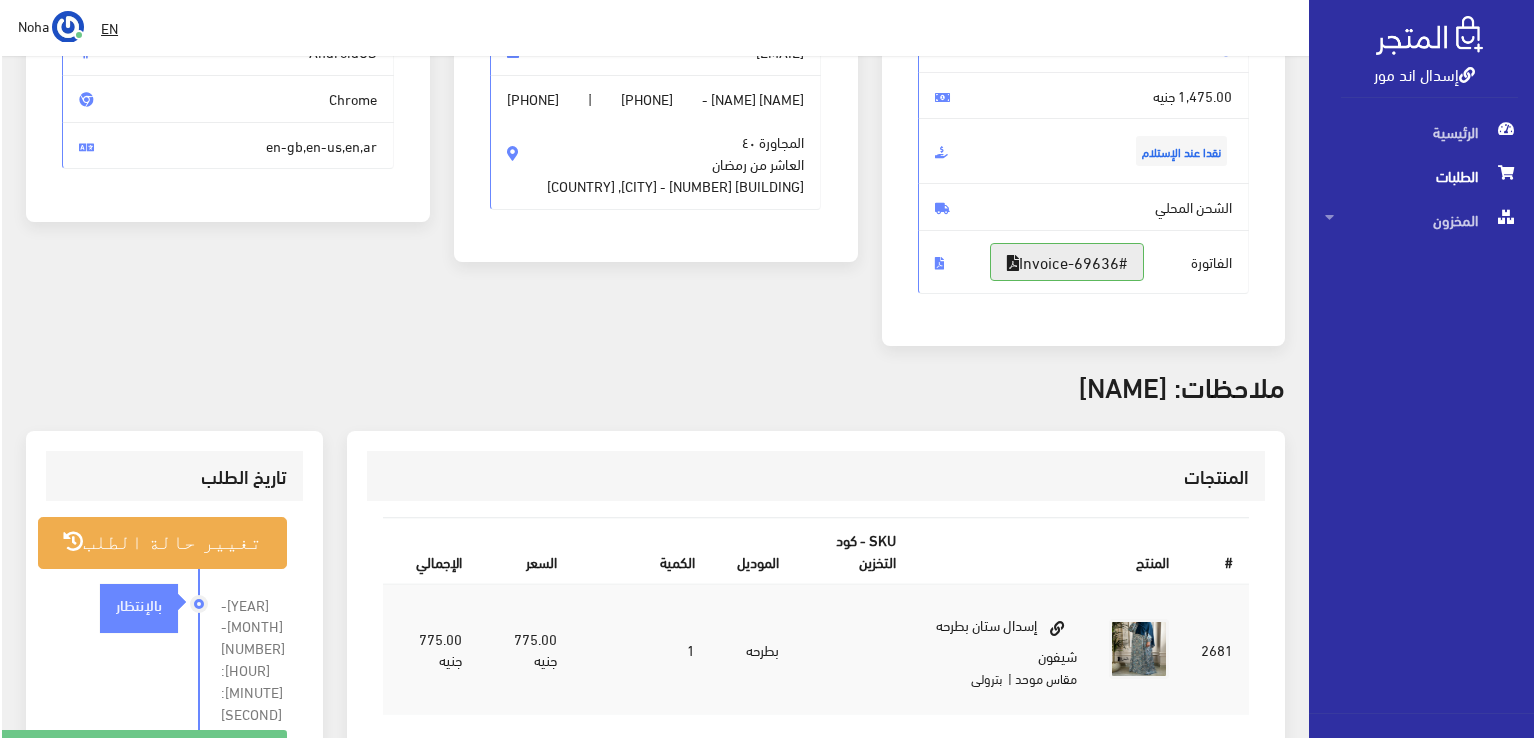 scroll, scrollTop: 300, scrollLeft: 0, axis: vertical 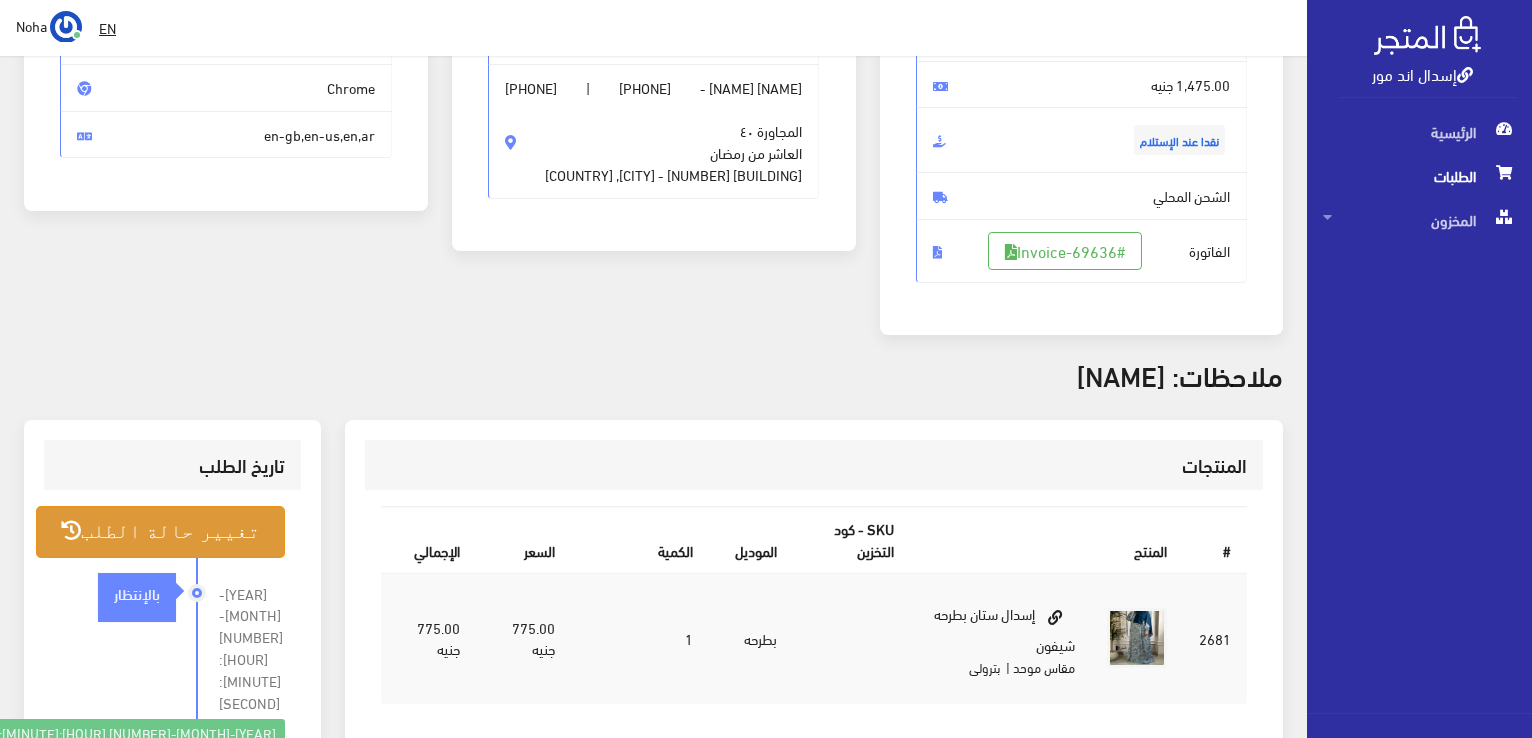 click on "تغيير حالة الطلب" at bounding box center (160, 531) 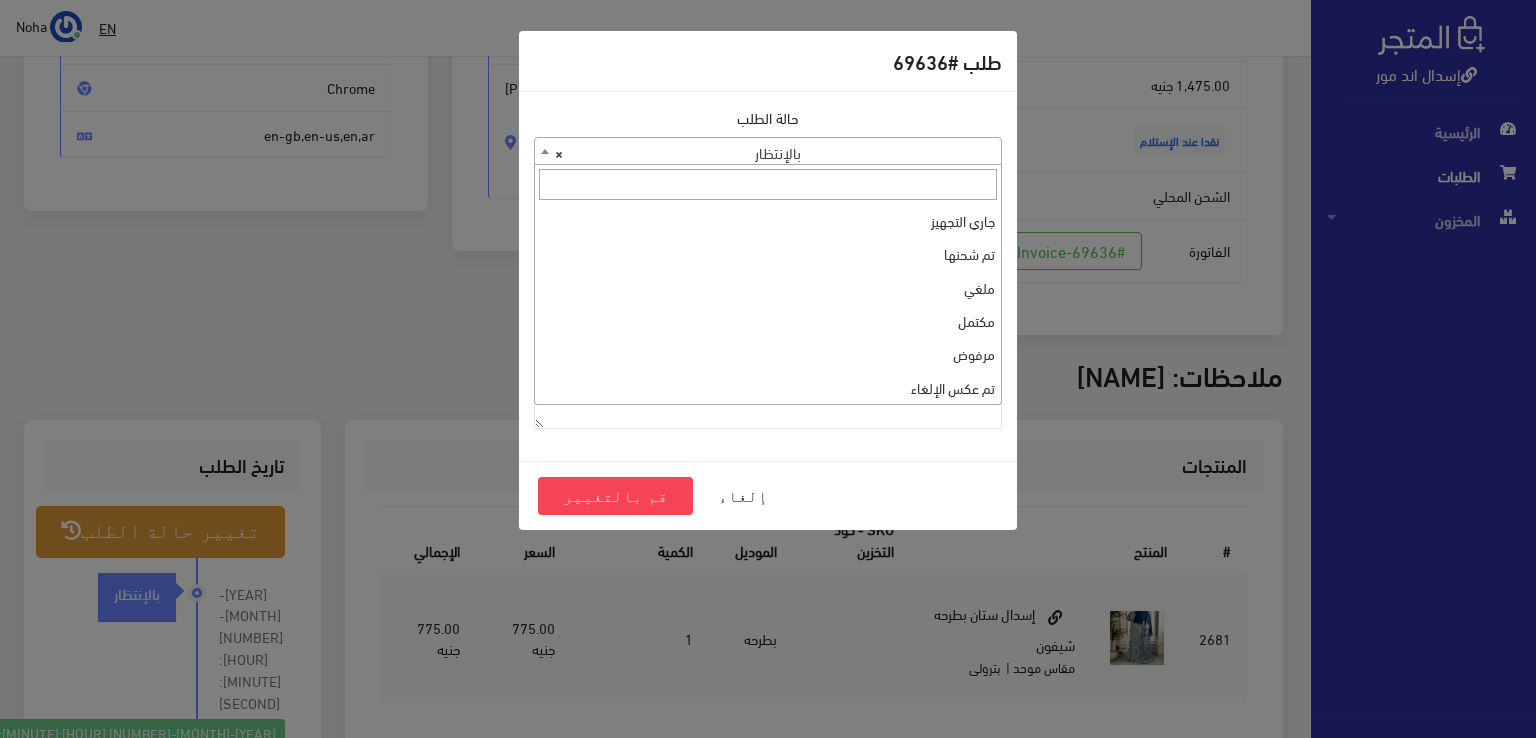 click on "× بالإنتظار" at bounding box center [768, 152] 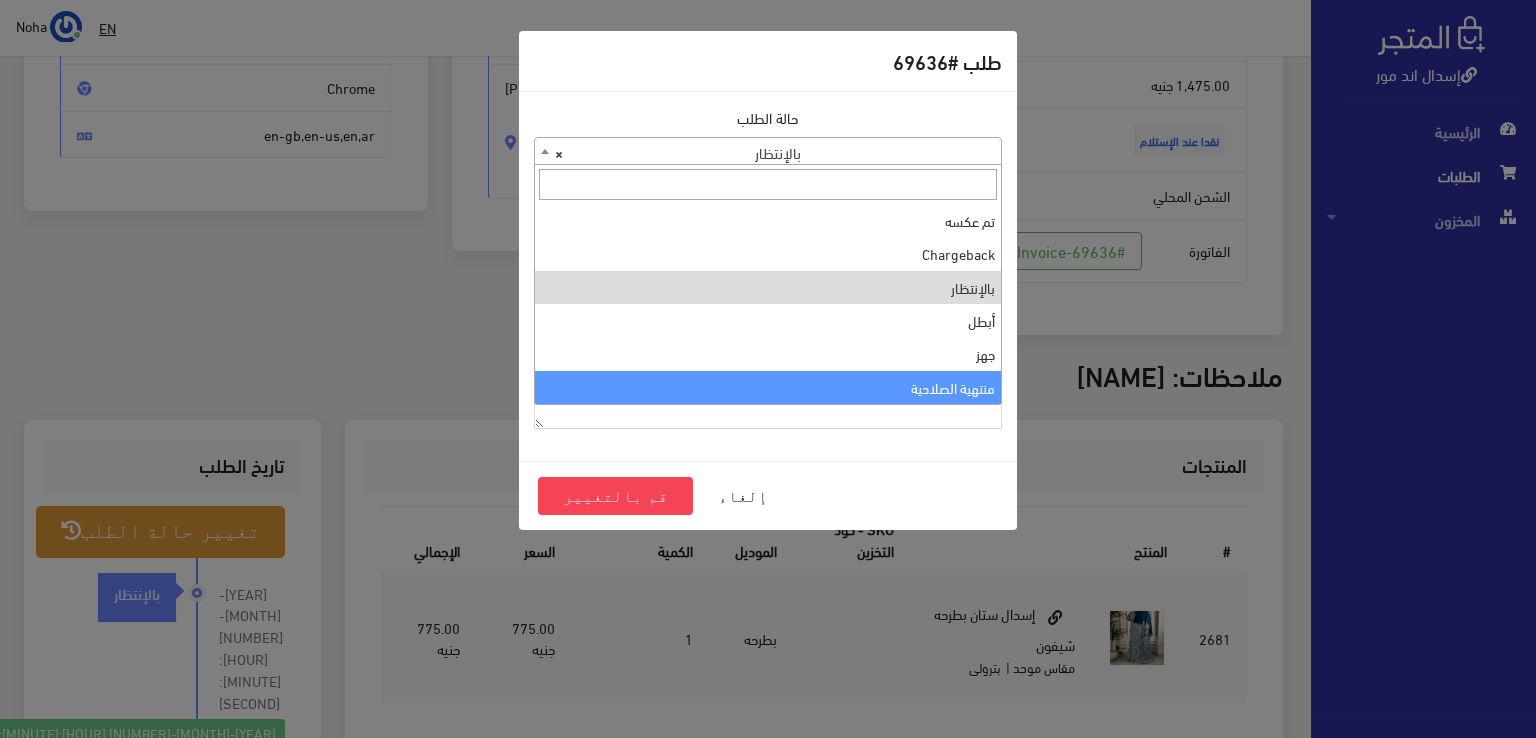click on "تعليق" at bounding box center (768, 320) 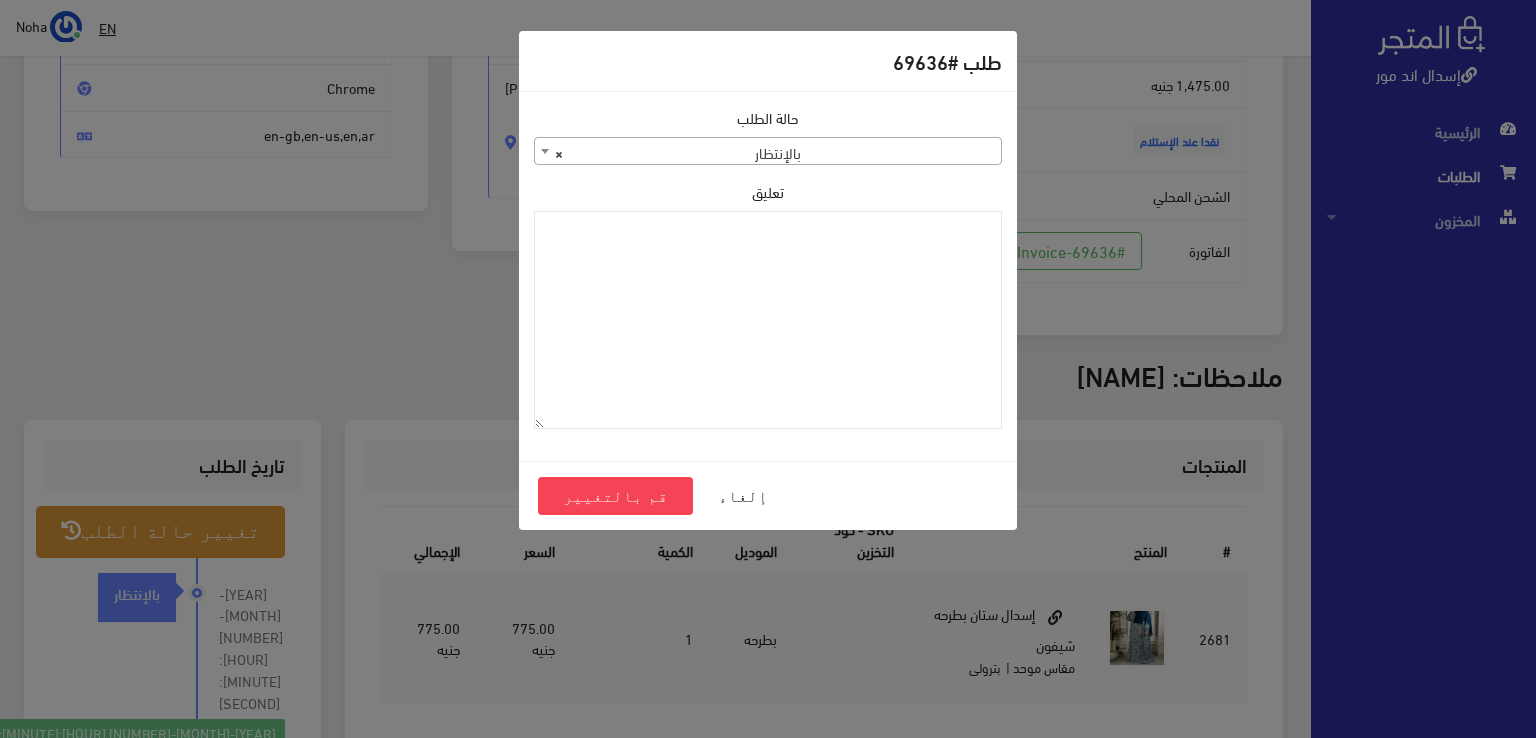 click on "× بالإنتظار" at bounding box center (768, 152) 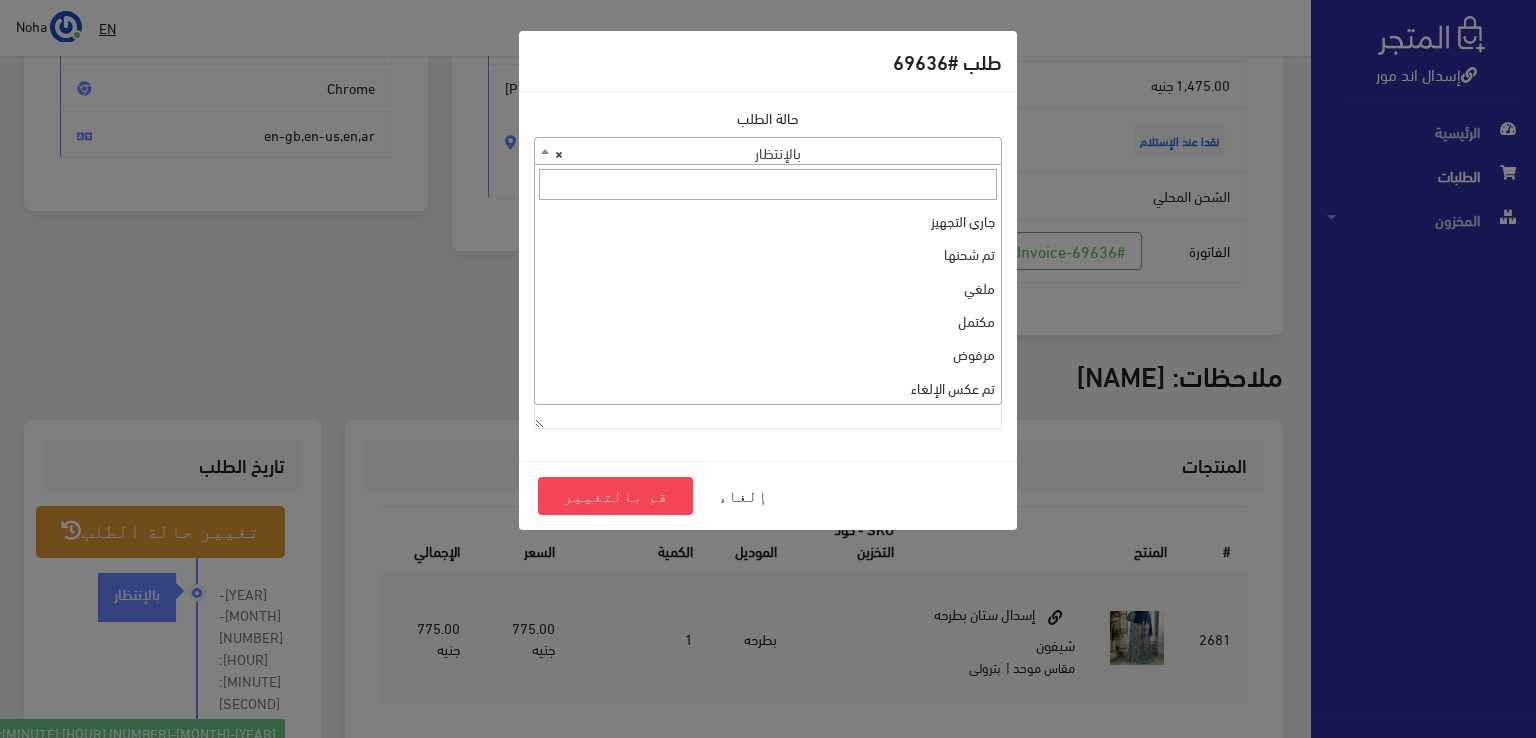 scroll, scrollTop: 267, scrollLeft: 0, axis: vertical 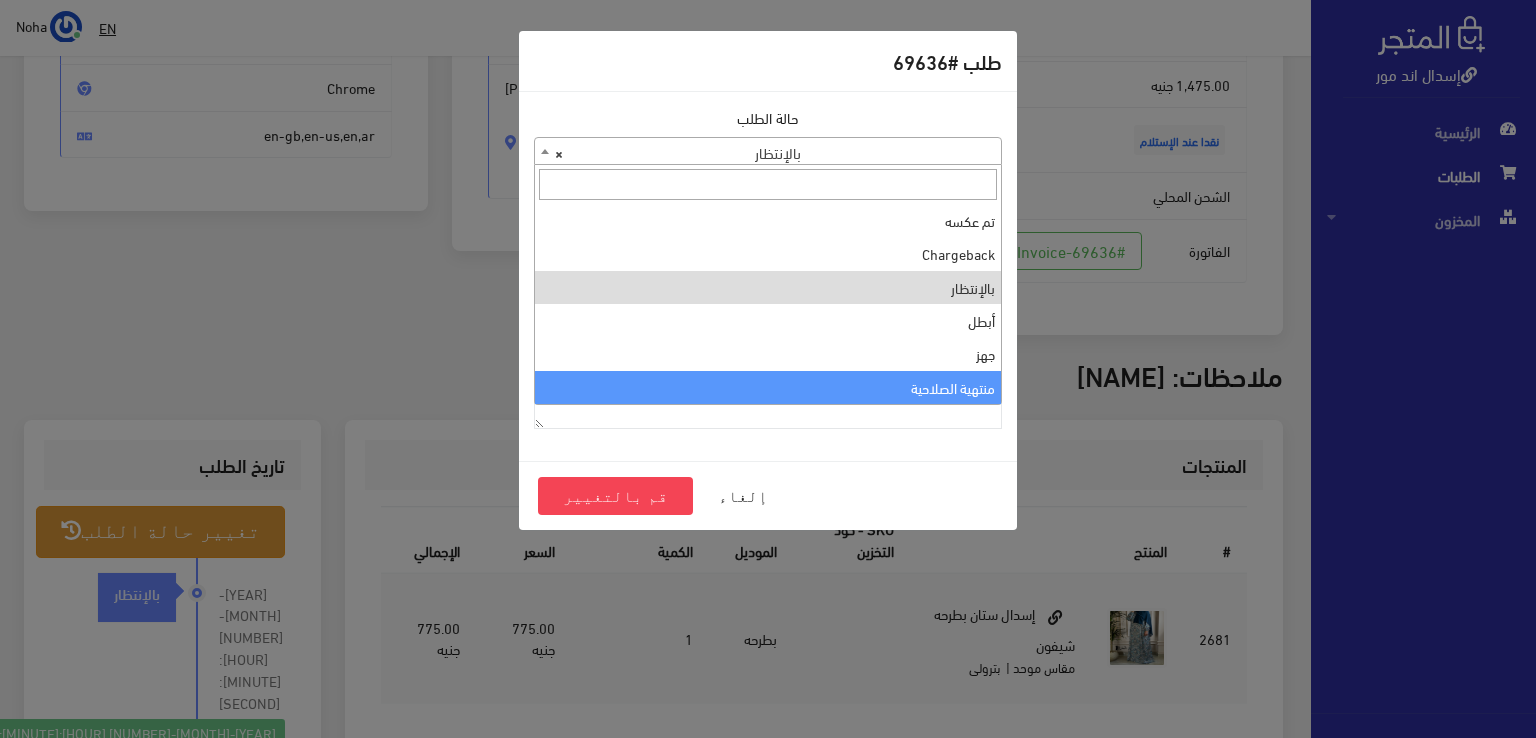 select on "14" 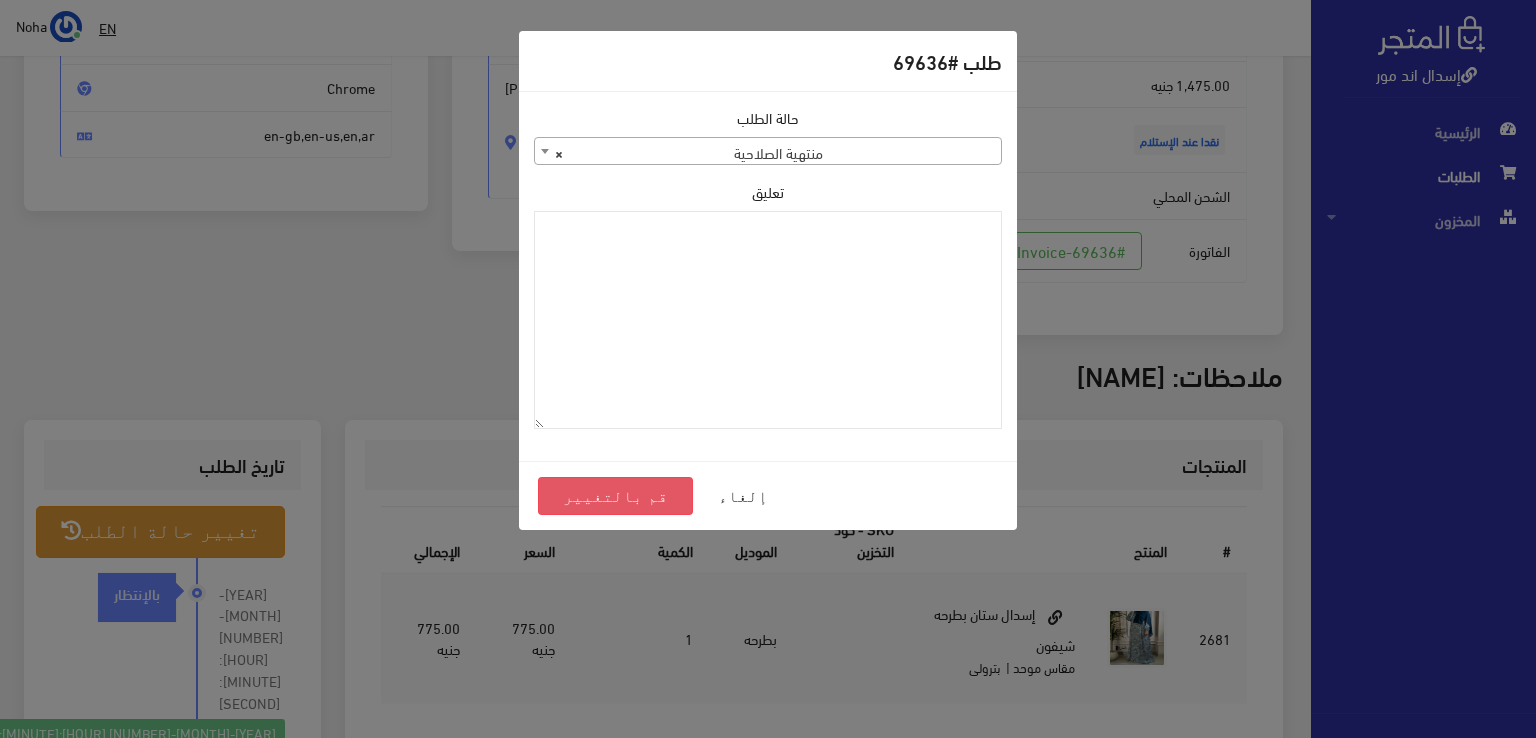 click on "قم بالتغيير" at bounding box center [615, 496] 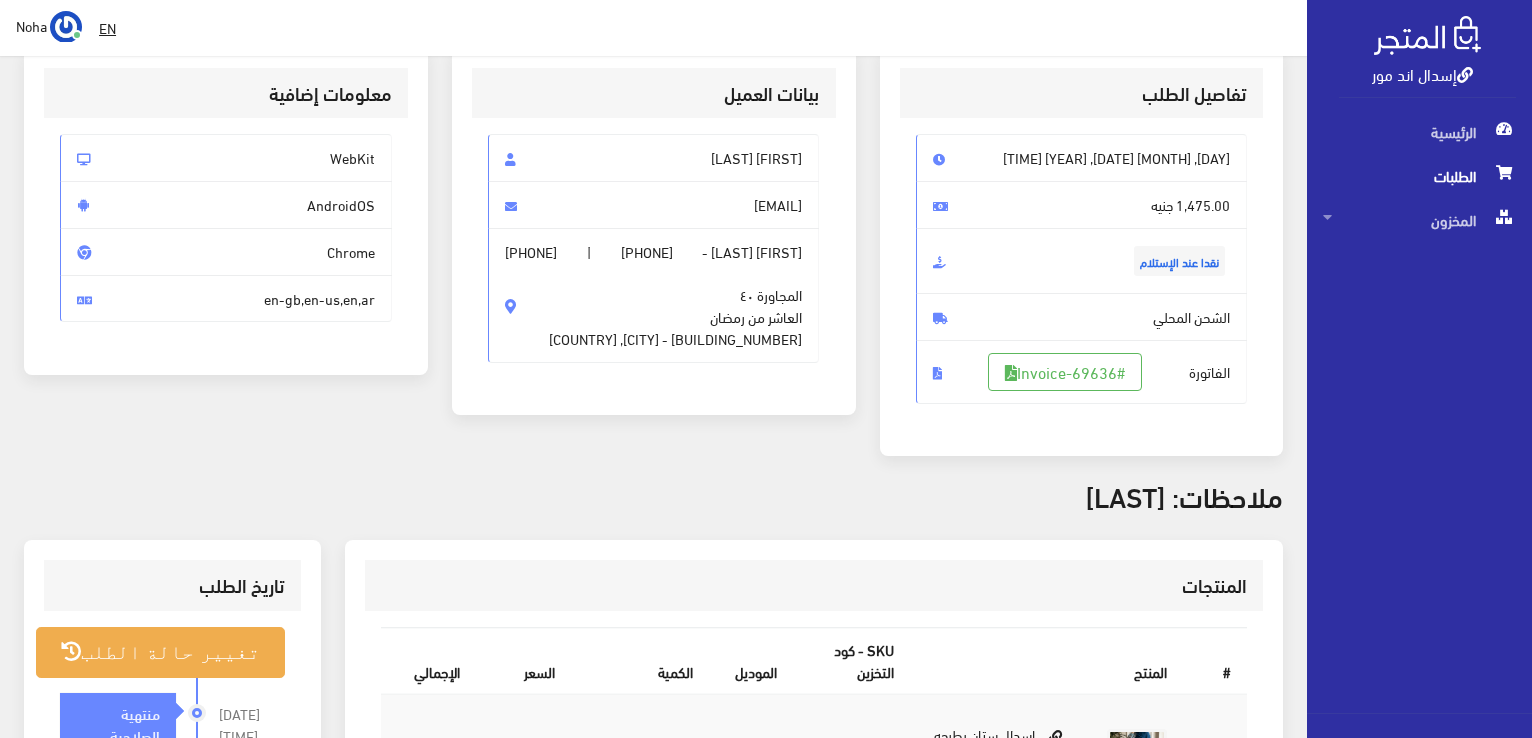 scroll, scrollTop: 300, scrollLeft: 0, axis: vertical 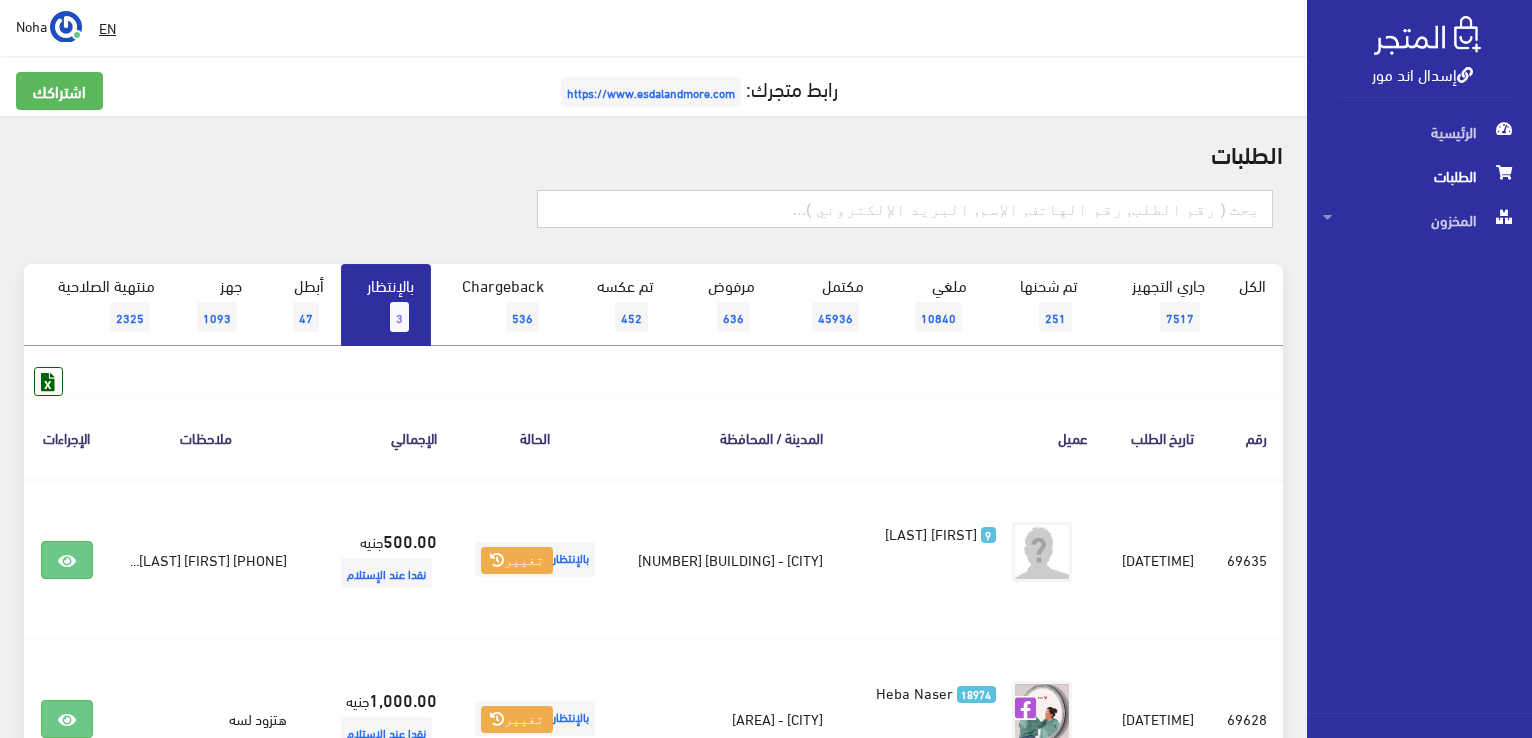 click at bounding box center [905, 209] 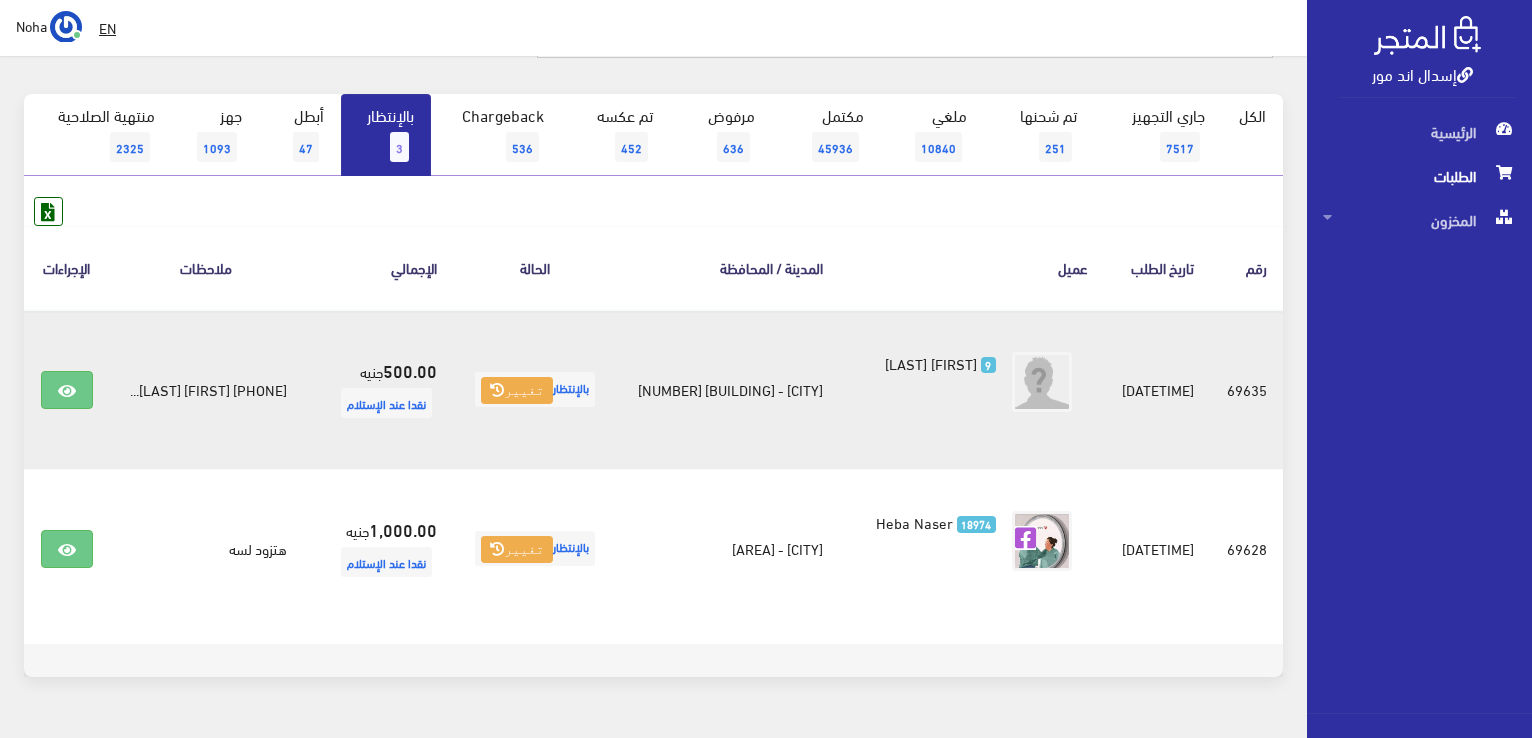 scroll, scrollTop: 219, scrollLeft: 0, axis: vertical 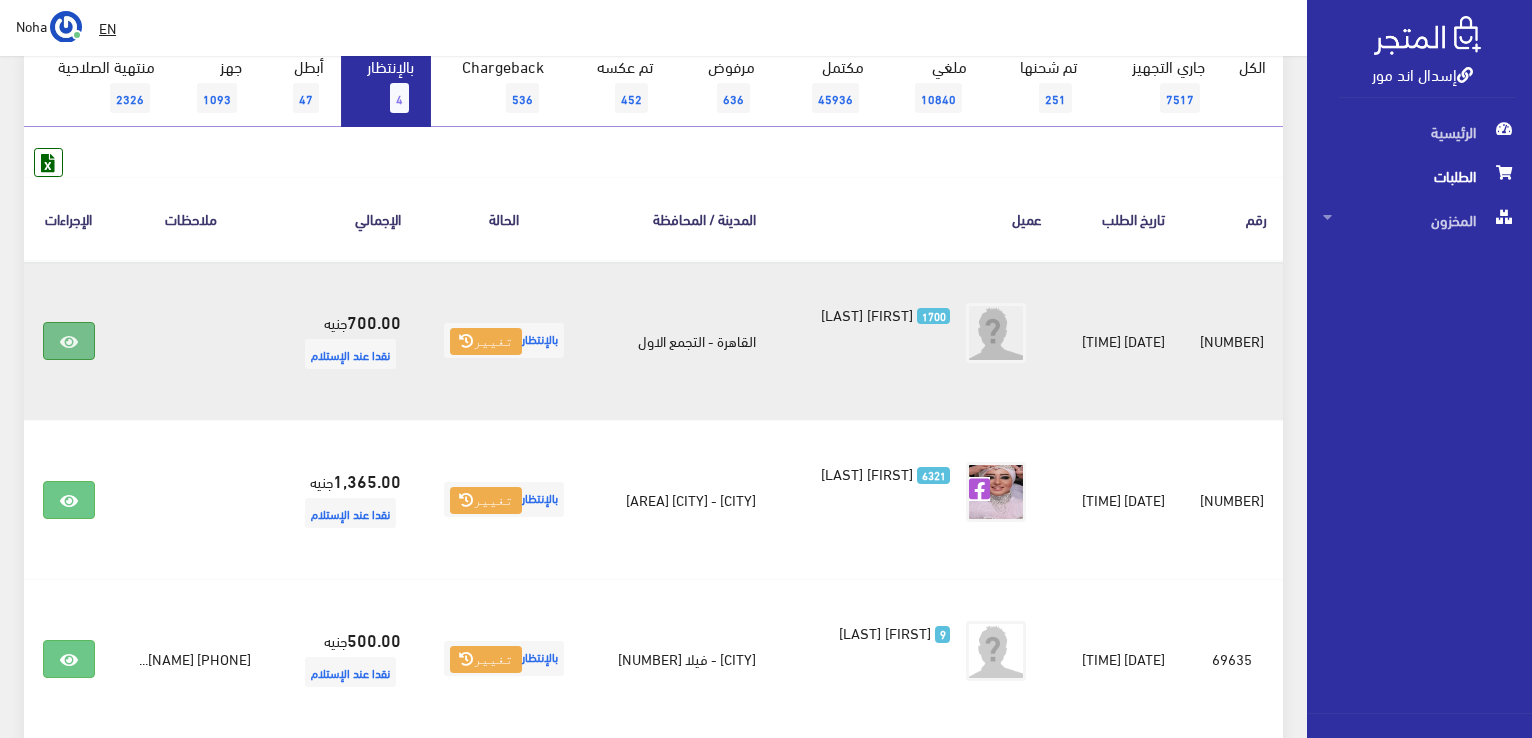 click at bounding box center (69, 341) 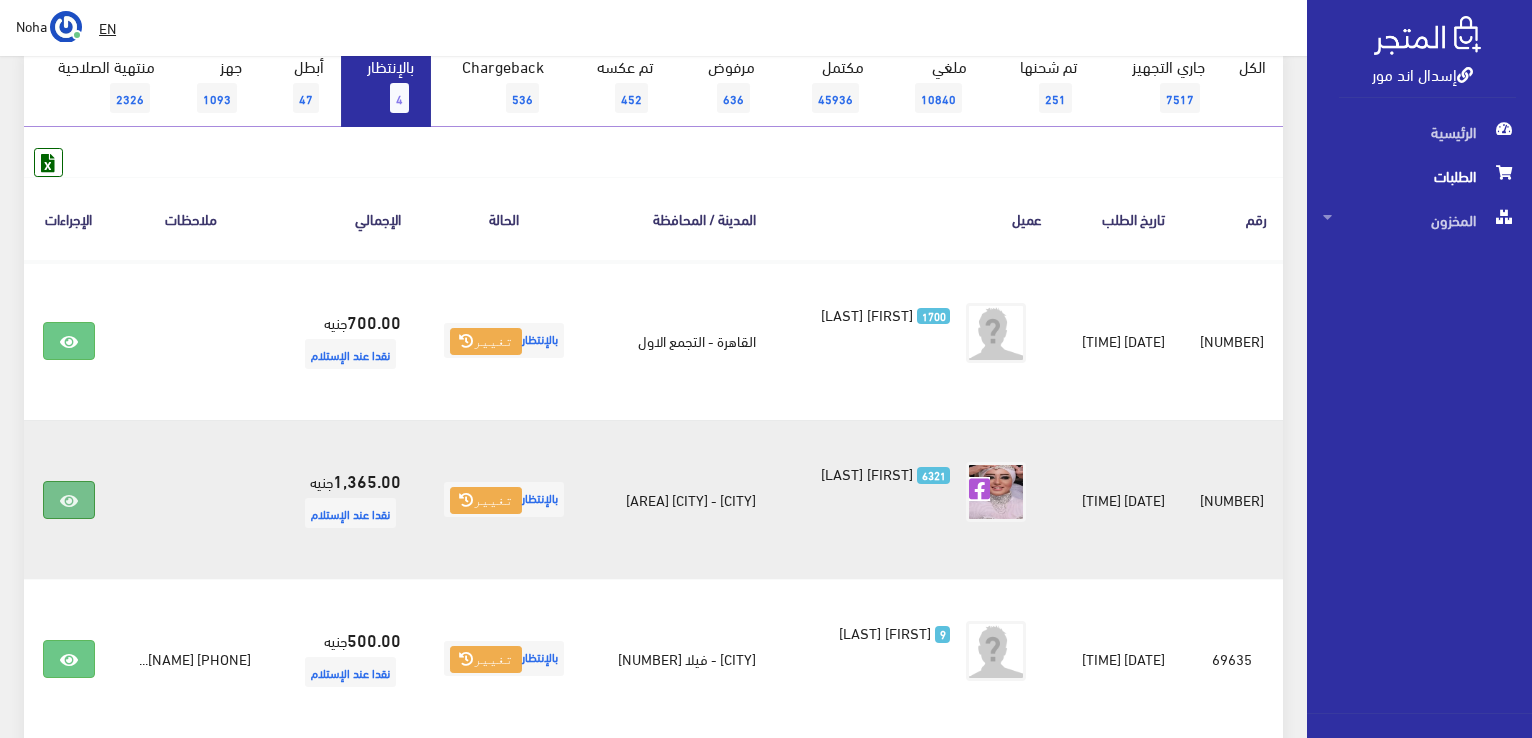 click at bounding box center [69, 501] 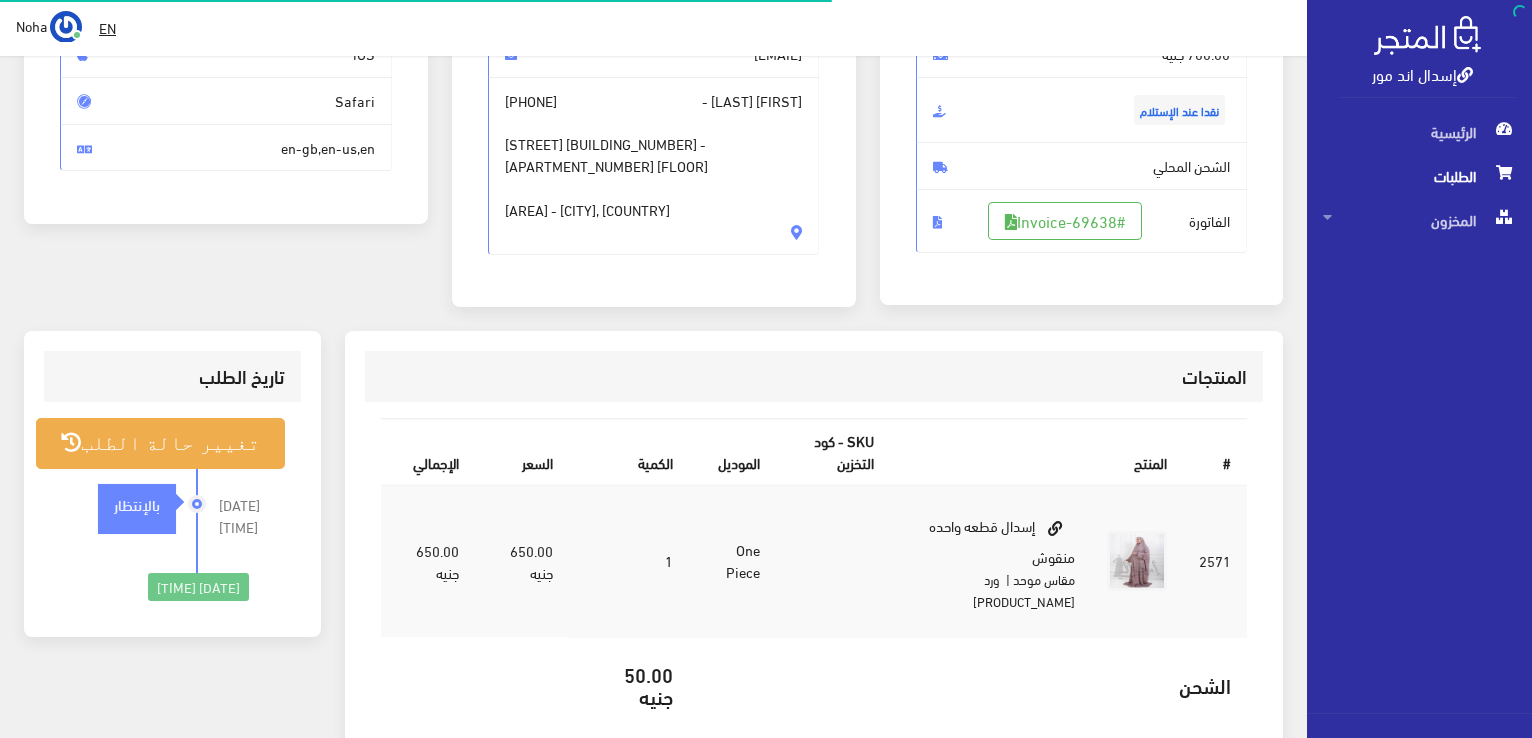 scroll, scrollTop: 400, scrollLeft: 0, axis: vertical 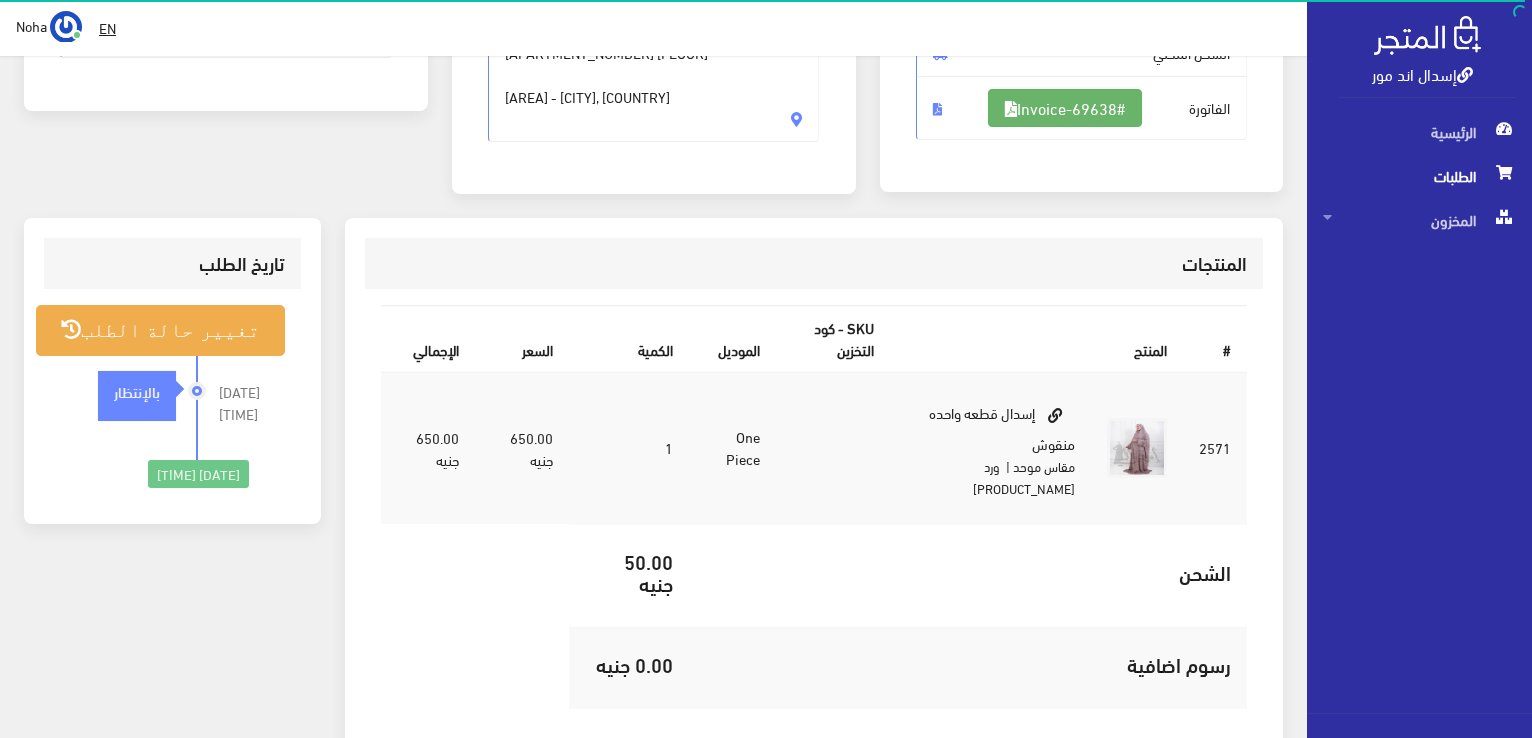 click on "#Invoice-69638" at bounding box center [1065, 108] 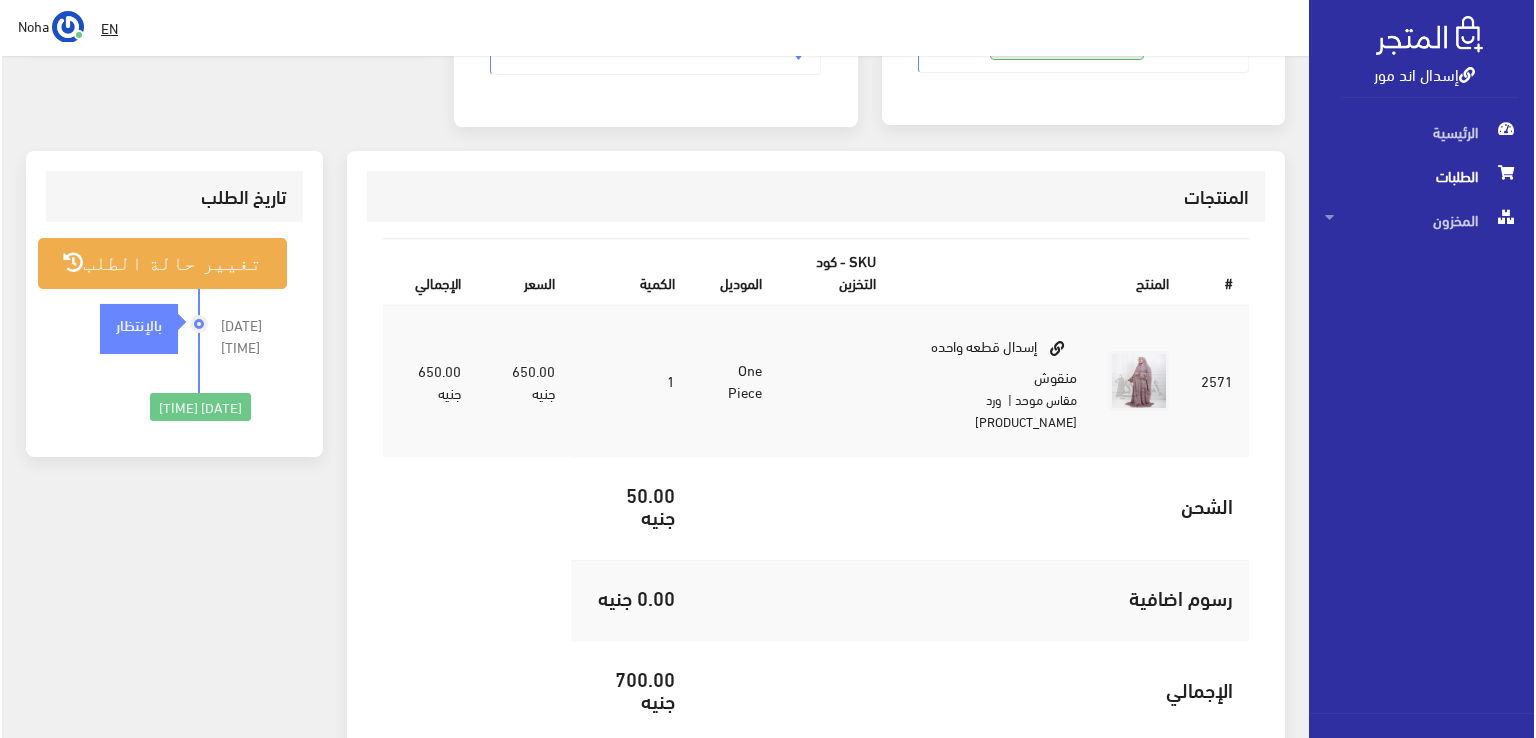 scroll, scrollTop: 500, scrollLeft: 0, axis: vertical 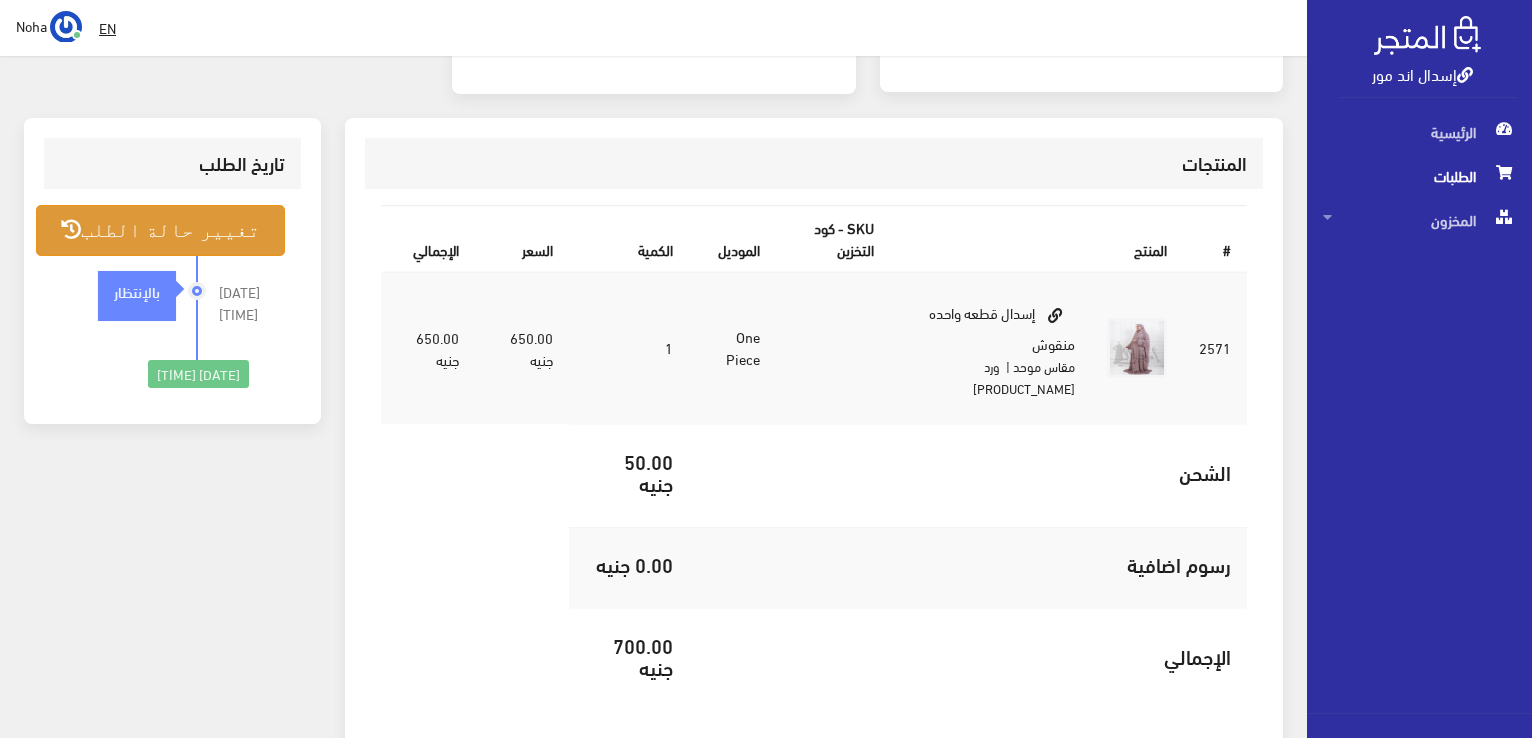 click on "تغيير حالة الطلب" at bounding box center (160, 230) 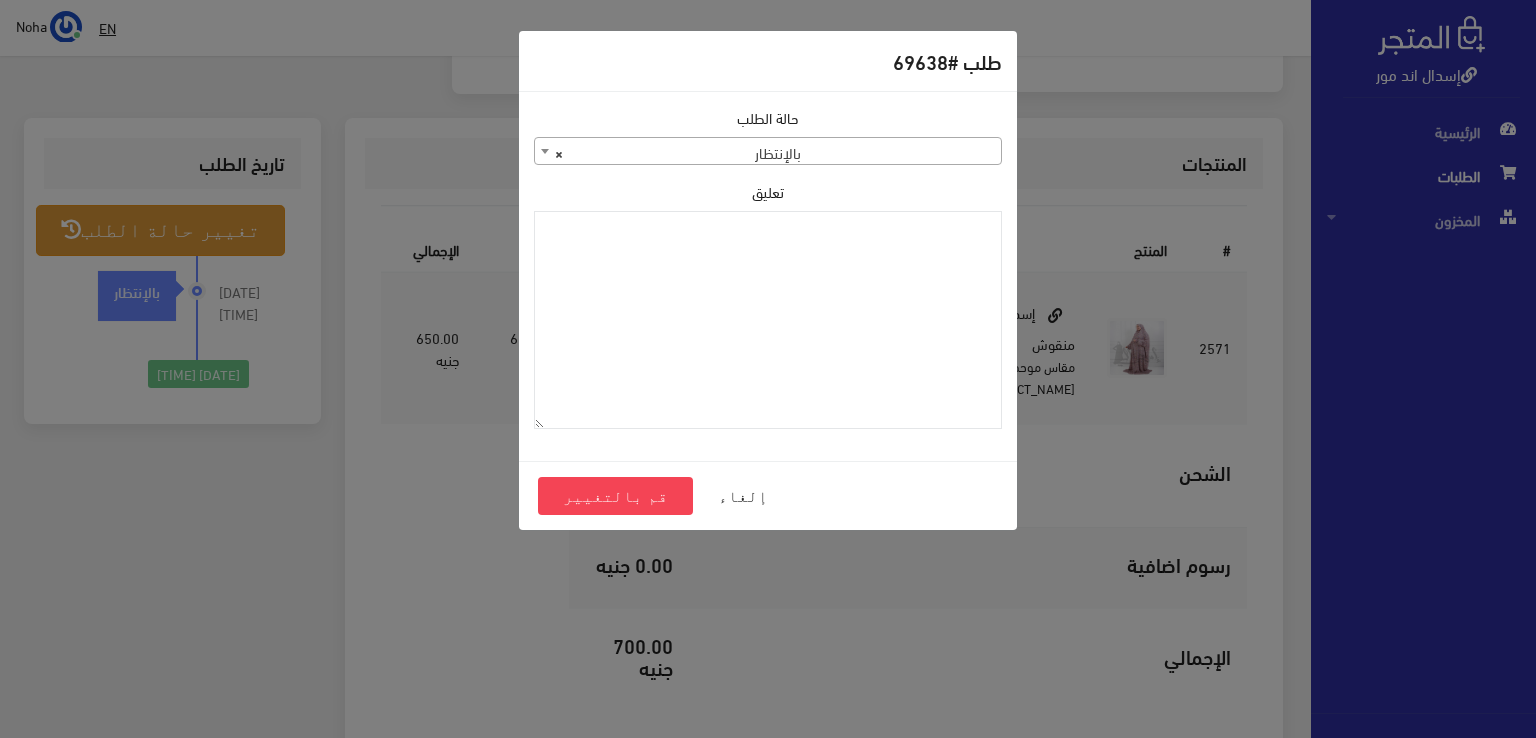 click on "× بالإنتظار" at bounding box center [768, 152] 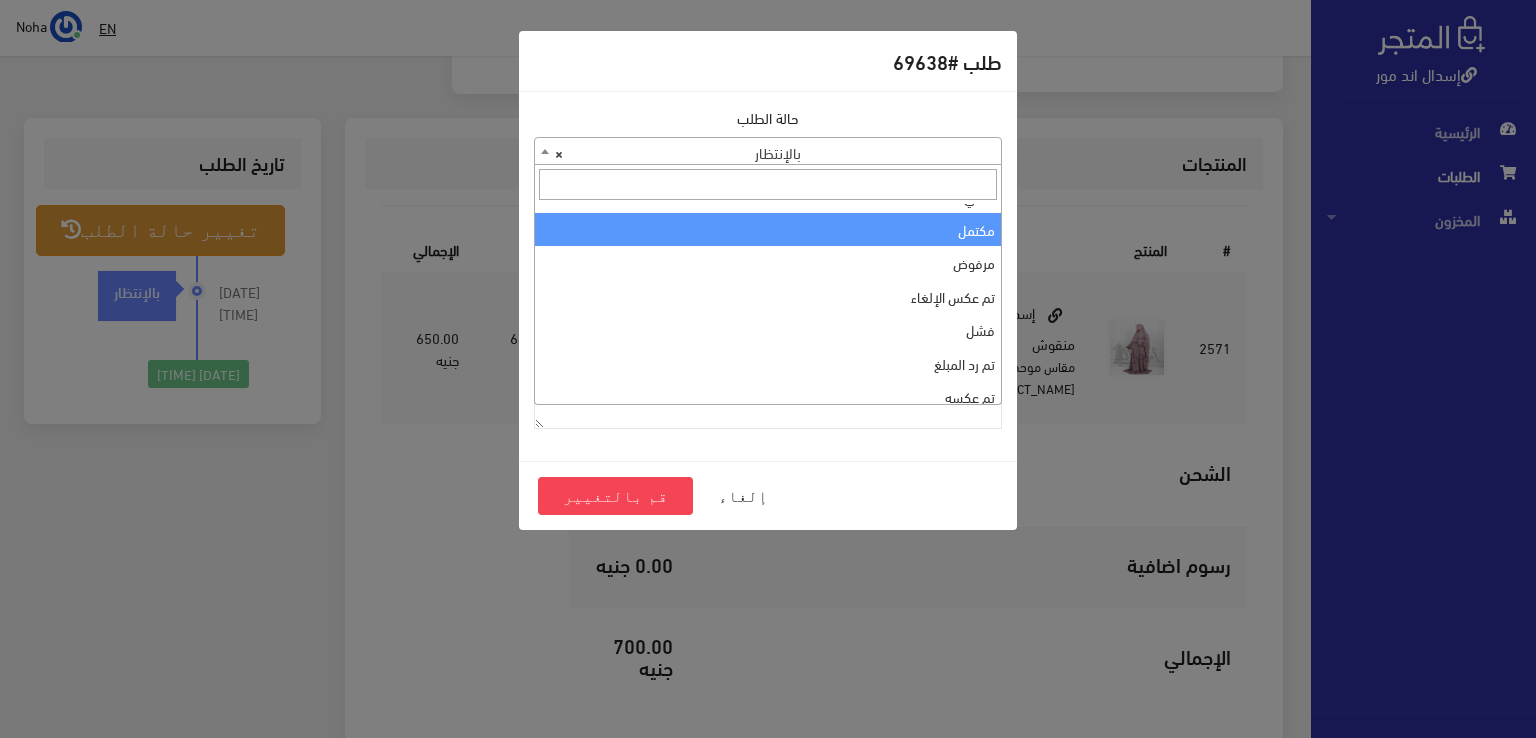scroll, scrollTop: 0, scrollLeft: 0, axis: both 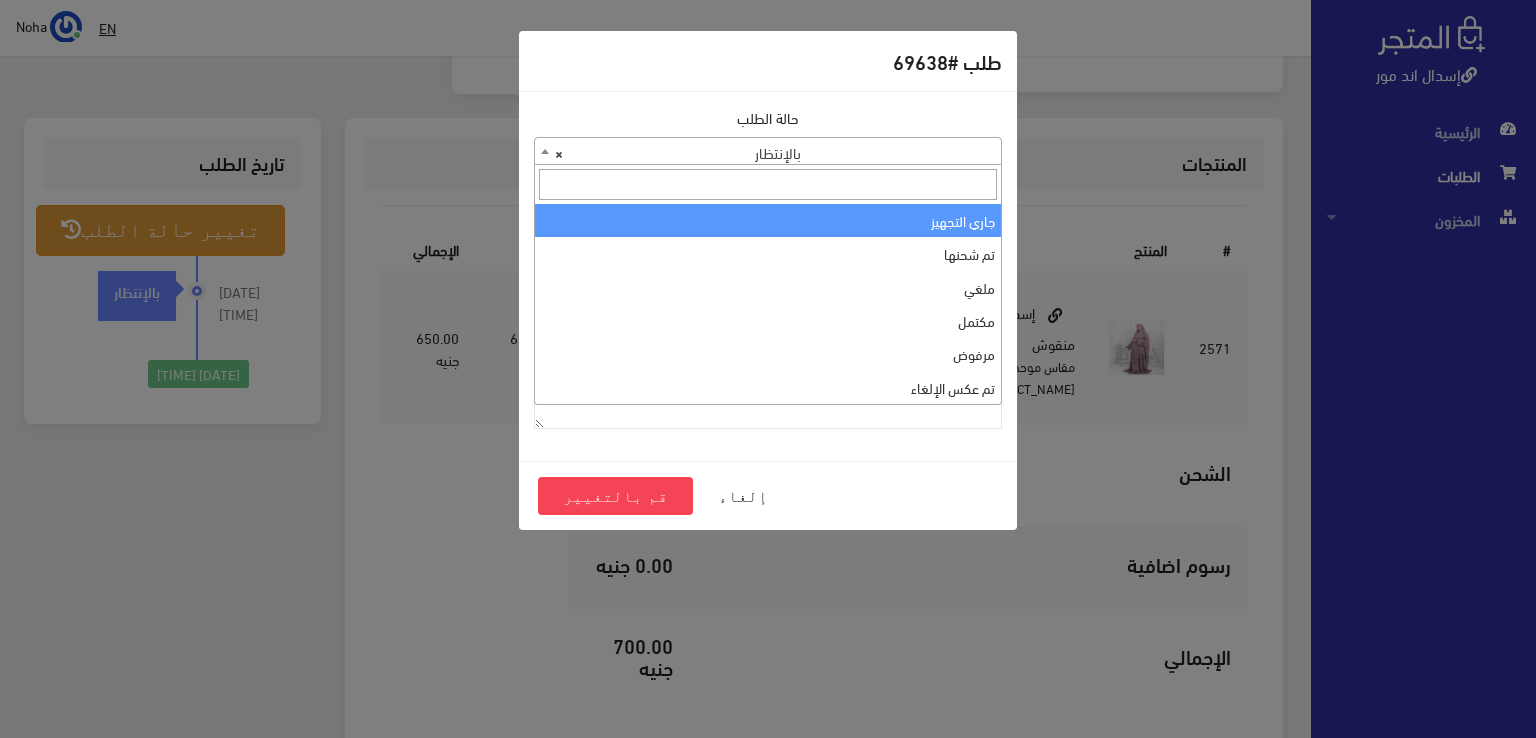 select on "1" 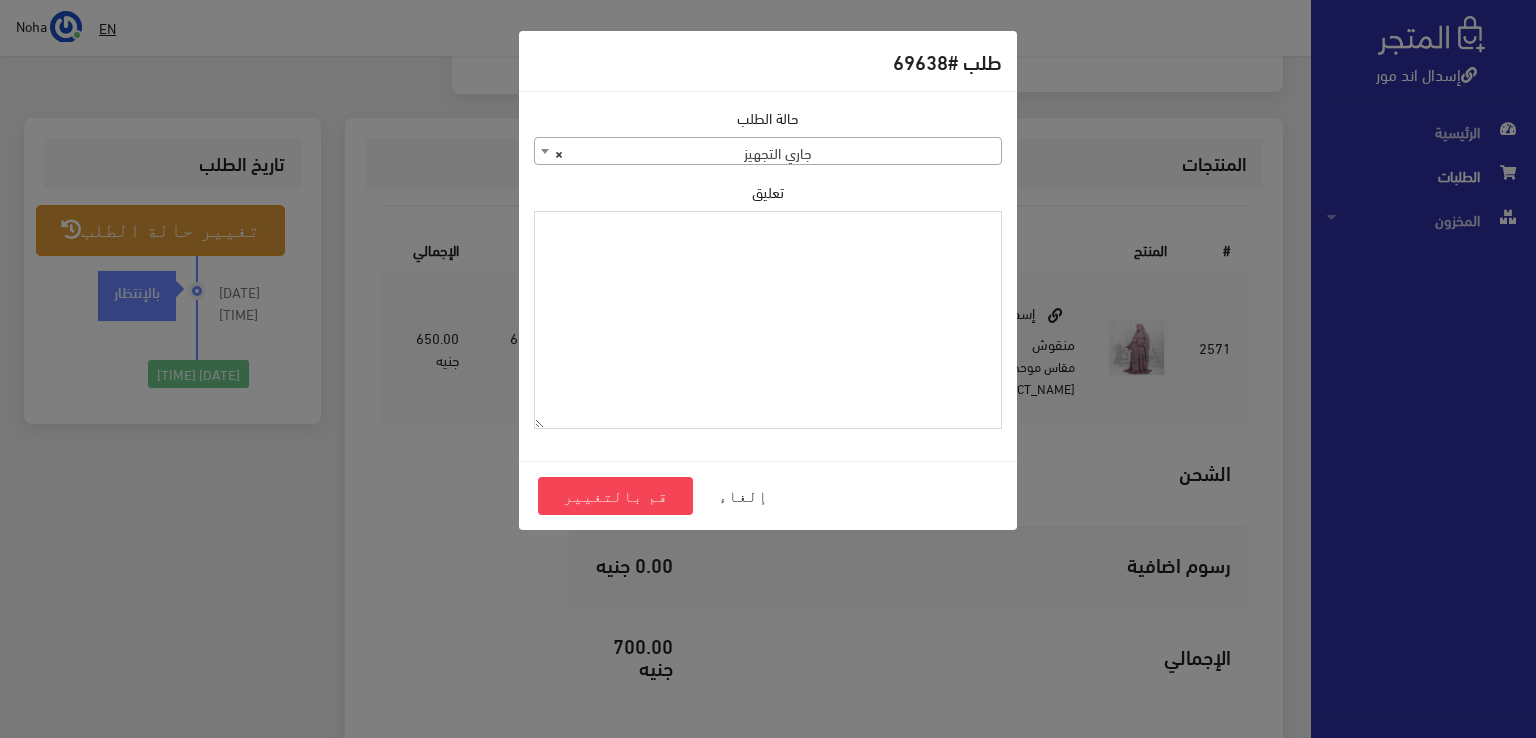 paste on "1106819" 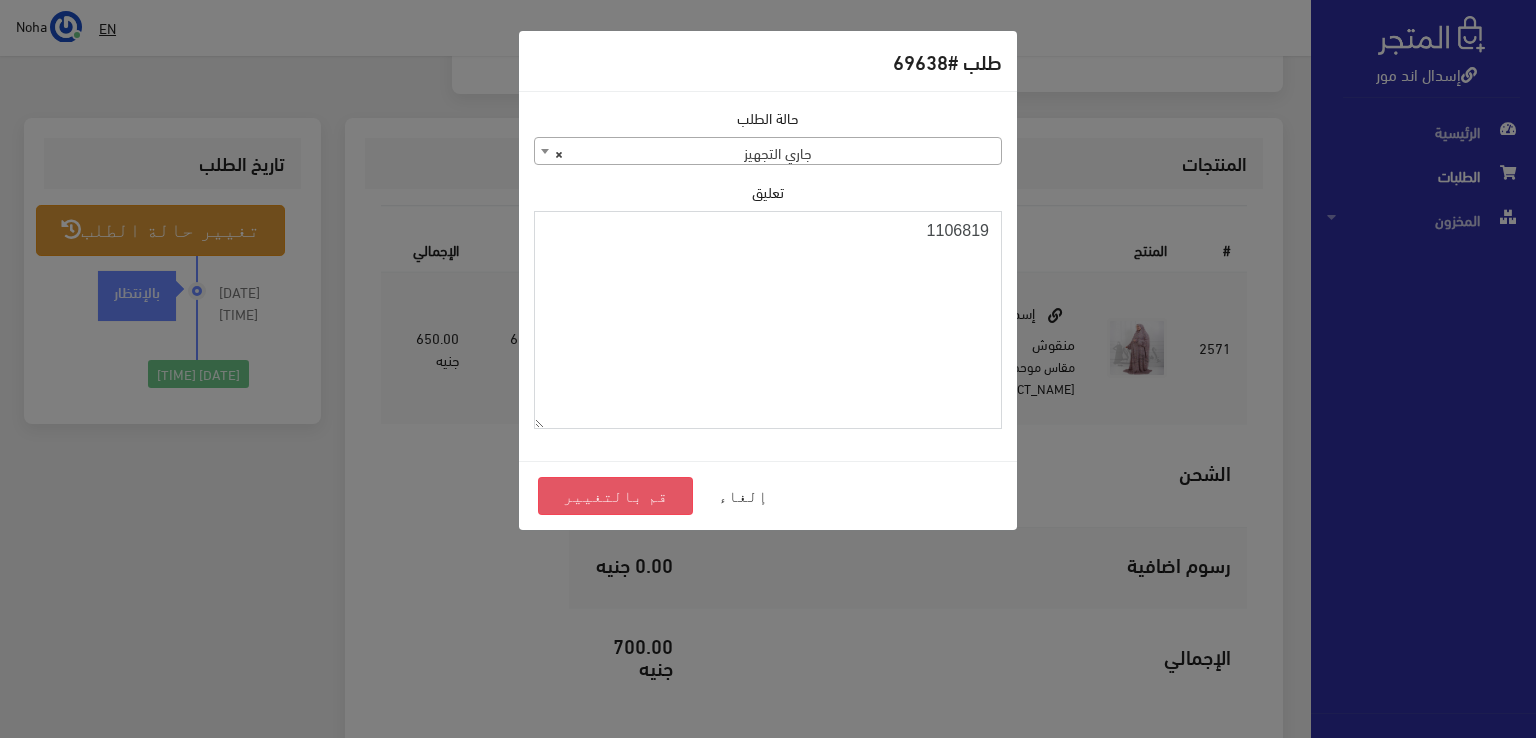 type on "1106819" 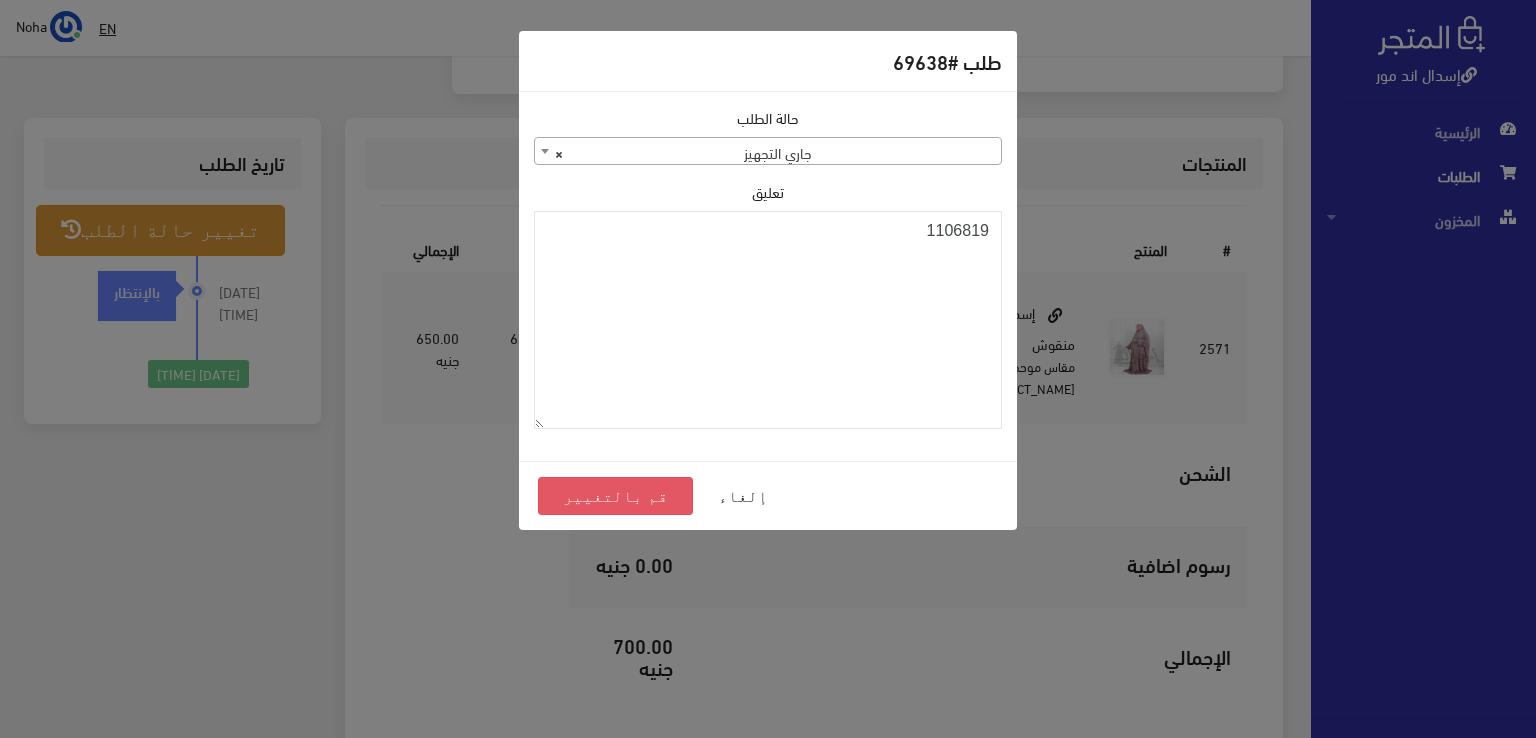 click on "قم بالتغيير" at bounding box center [615, 496] 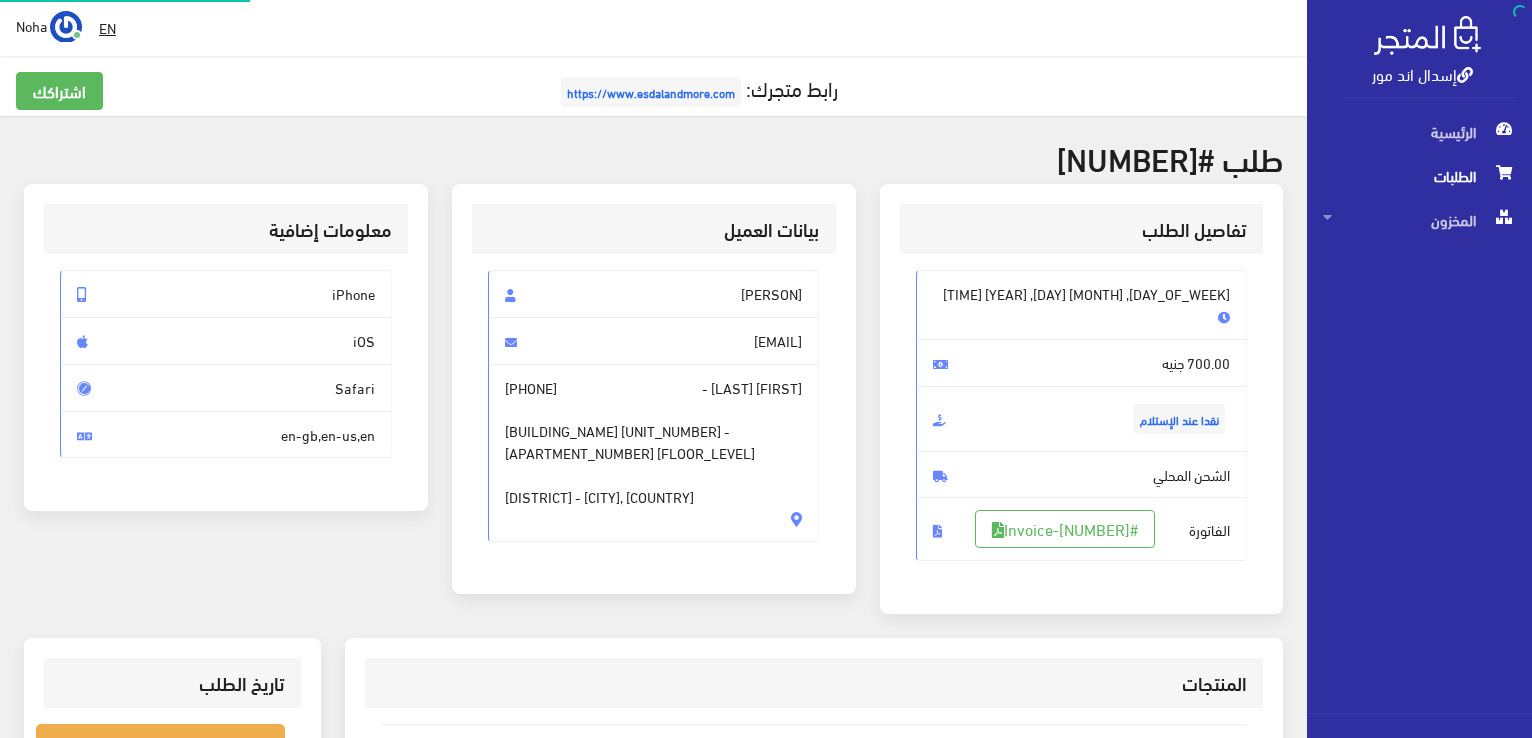scroll, scrollTop: 479, scrollLeft: 0, axis: vertical 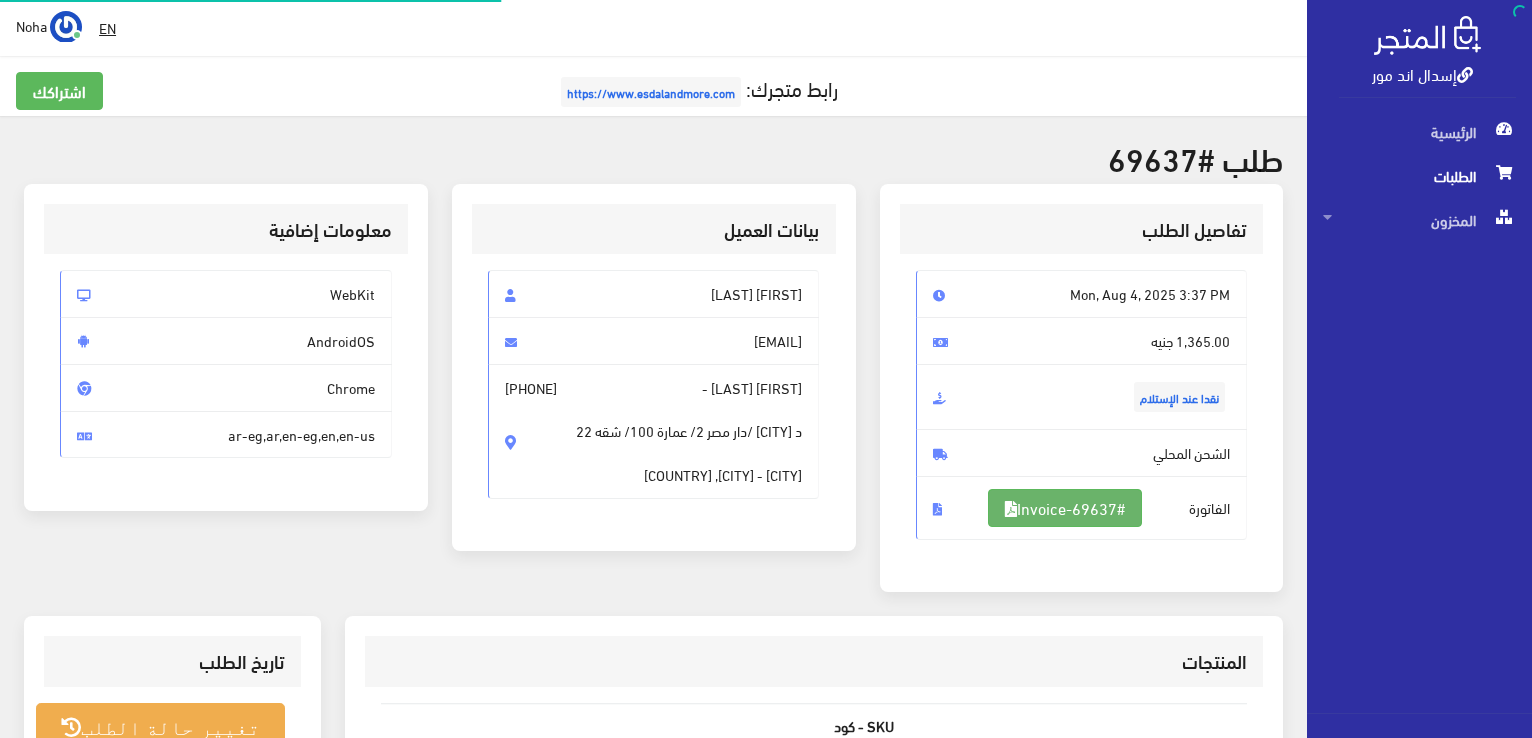 click on "#Invoice-69637" at bounding box center [1065, 508] 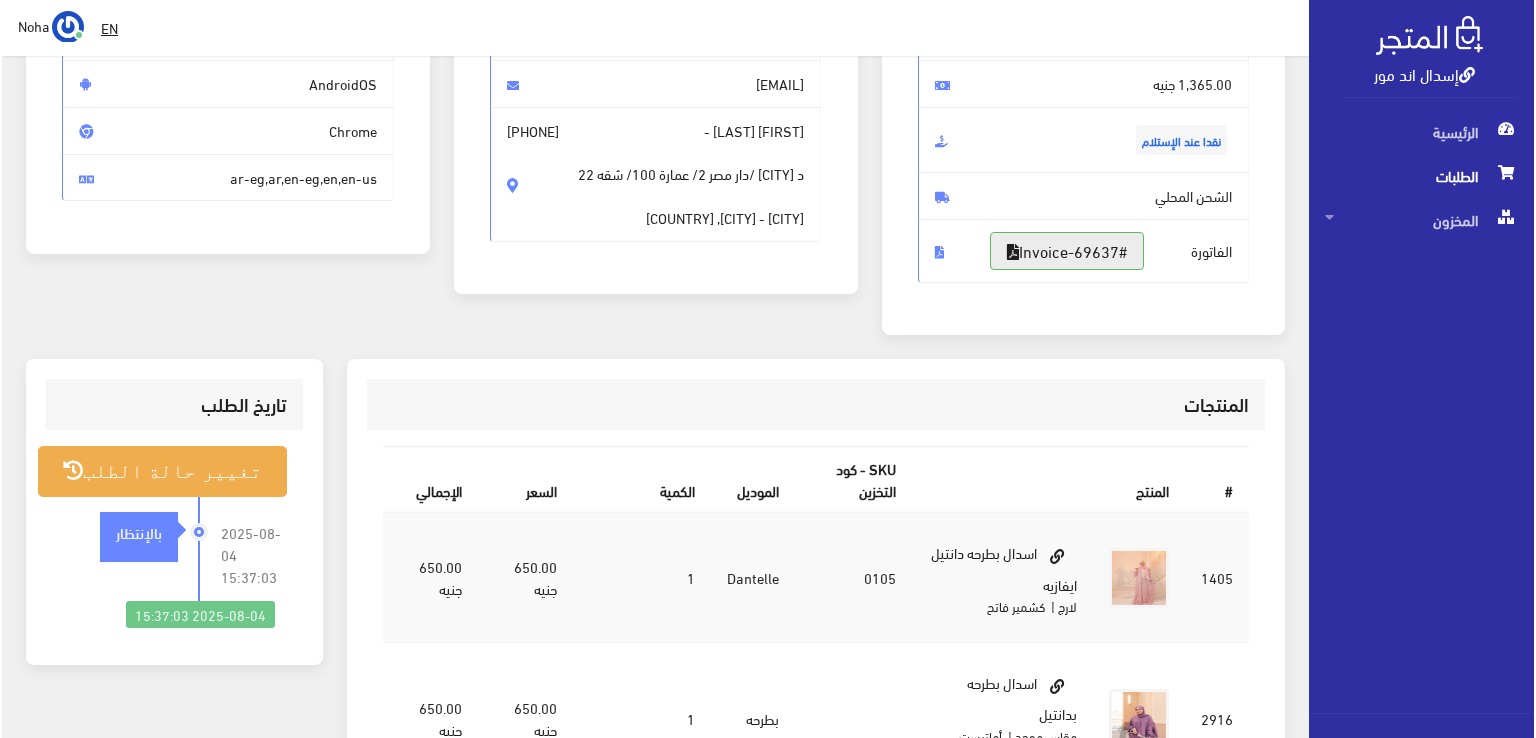 scroll, scrollTop: 300, scrollLeft: 0, axis: vertical 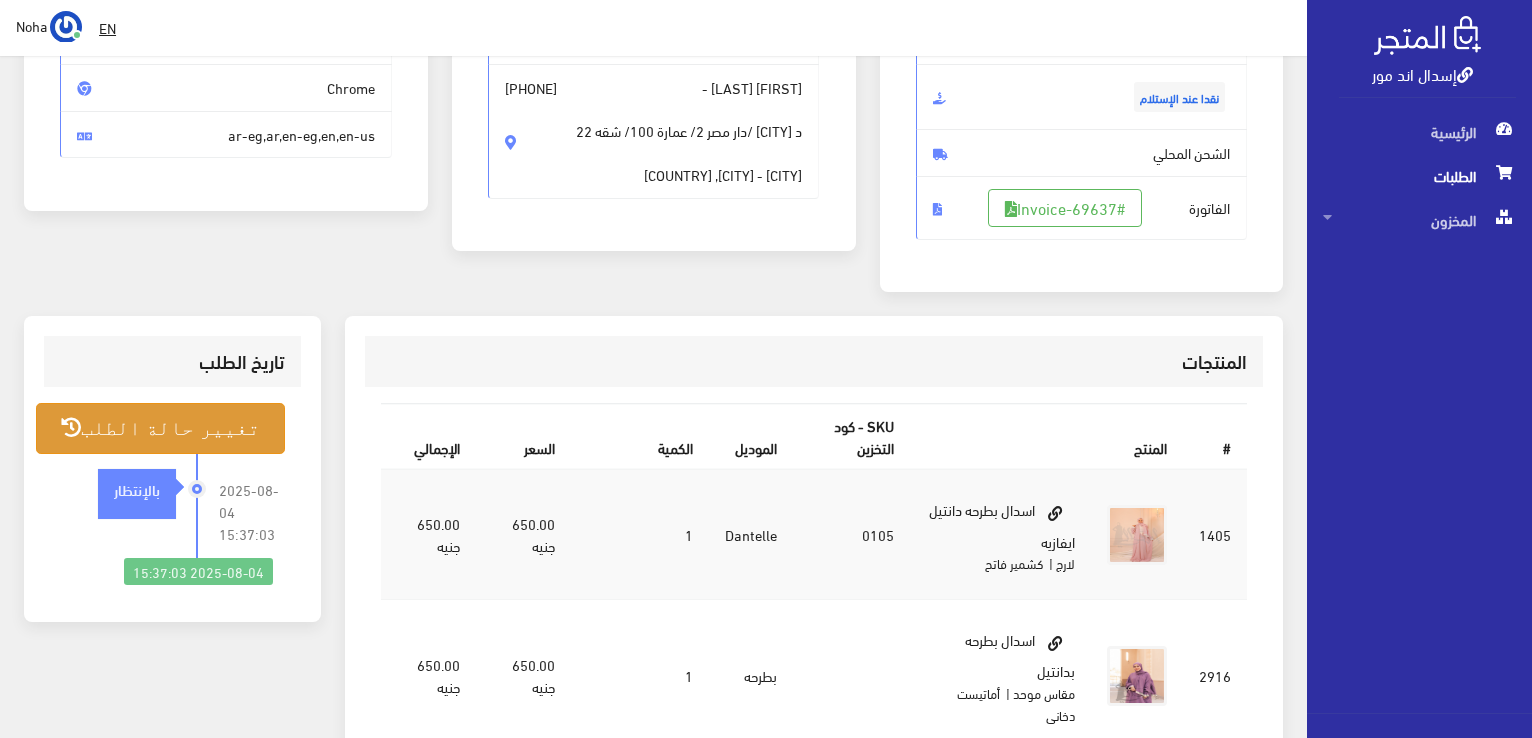 click on "تغيير حالة الطلب" at bounding box center (160, 428) 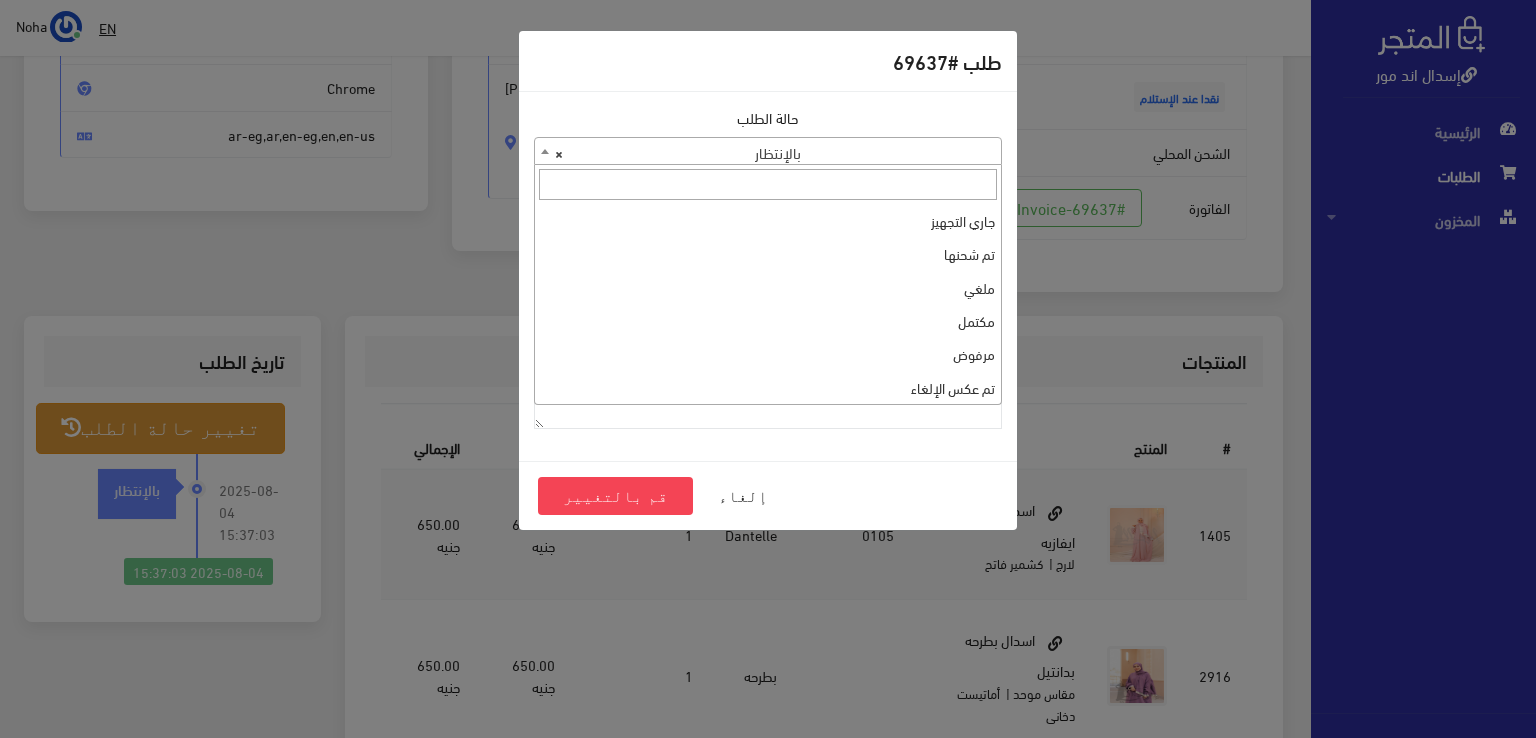 drag, startPoint x: 672, startPoint y: 149, endPoint x: 709, endPoint y: 251, distance: 108.503456 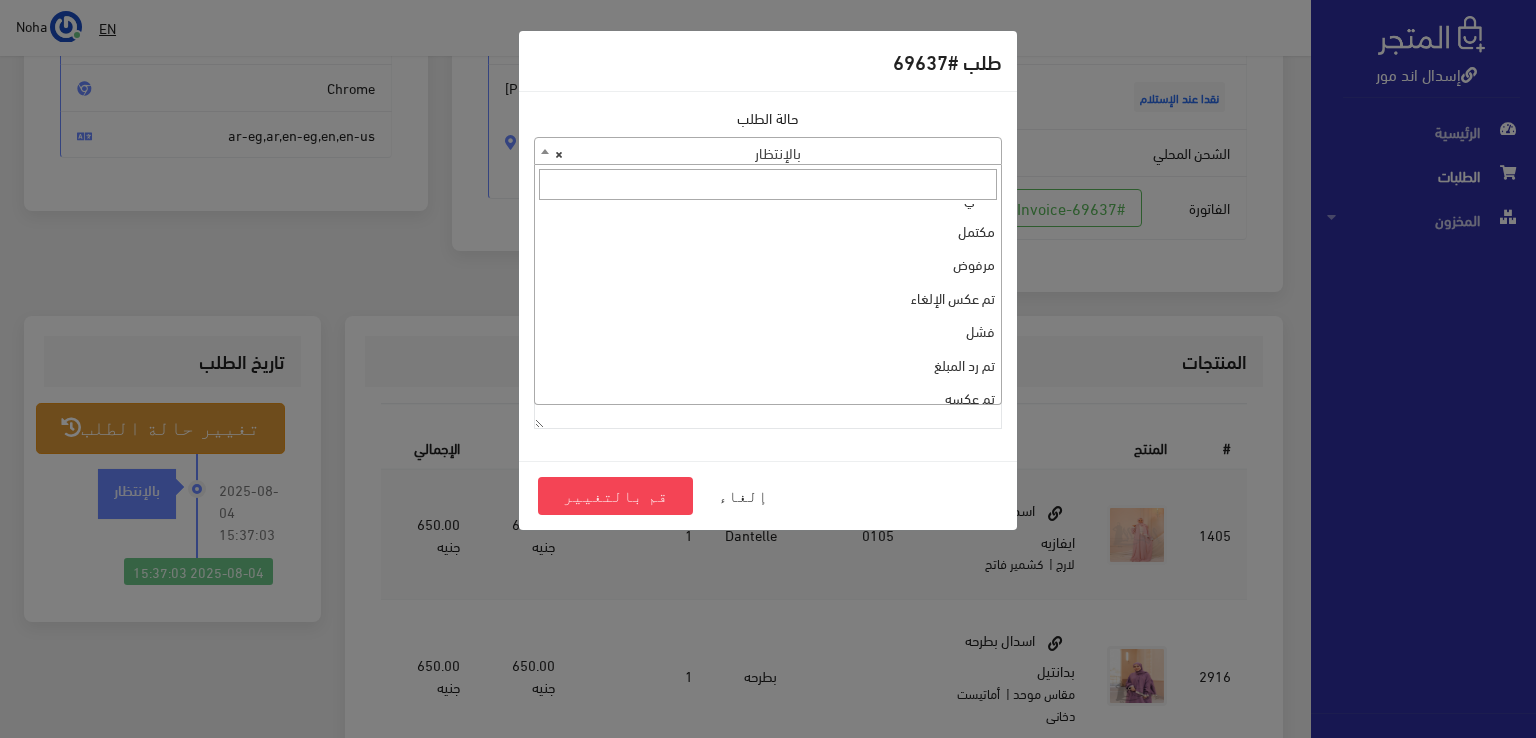 scroll, scrollTop: 0, scrollLeft: 0, axis: both 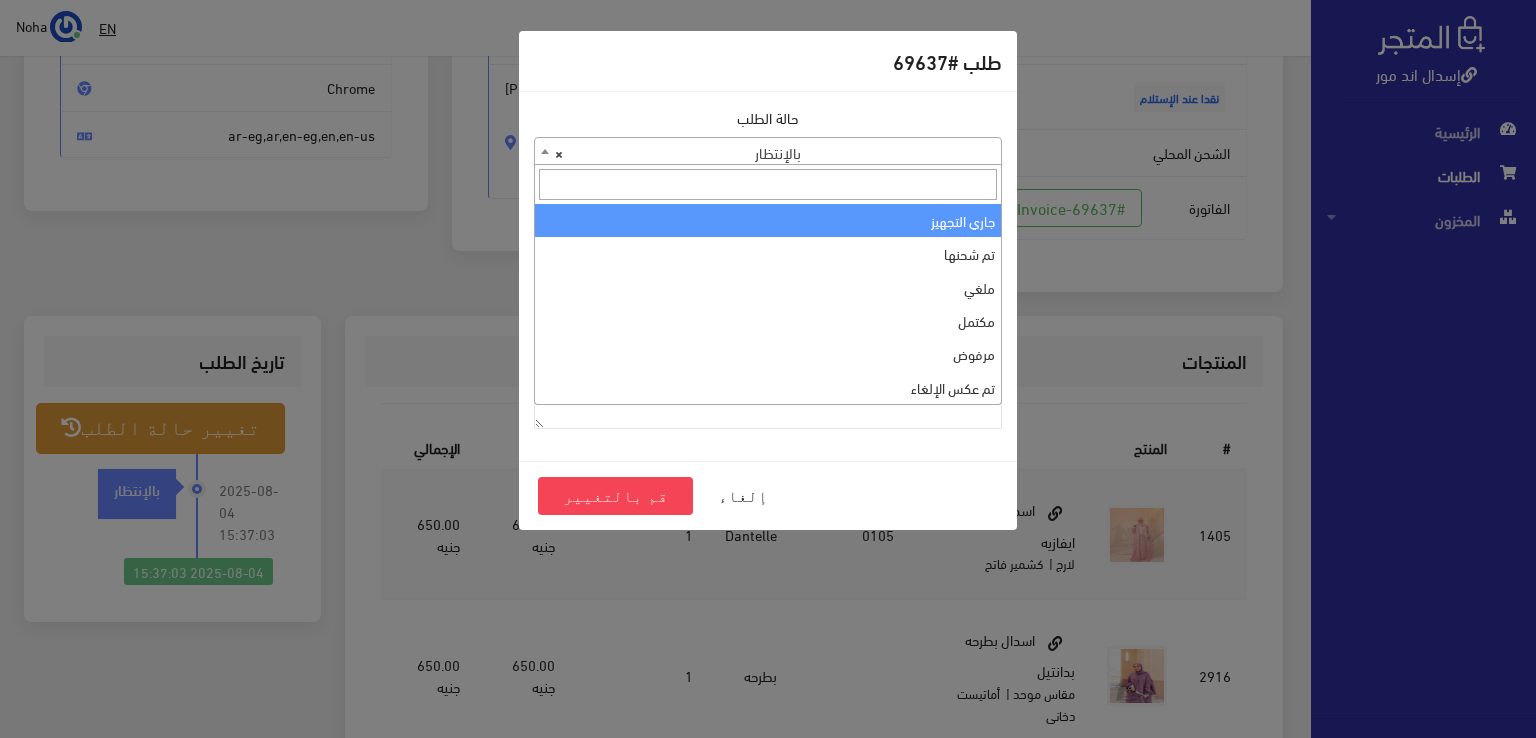 select on "1" 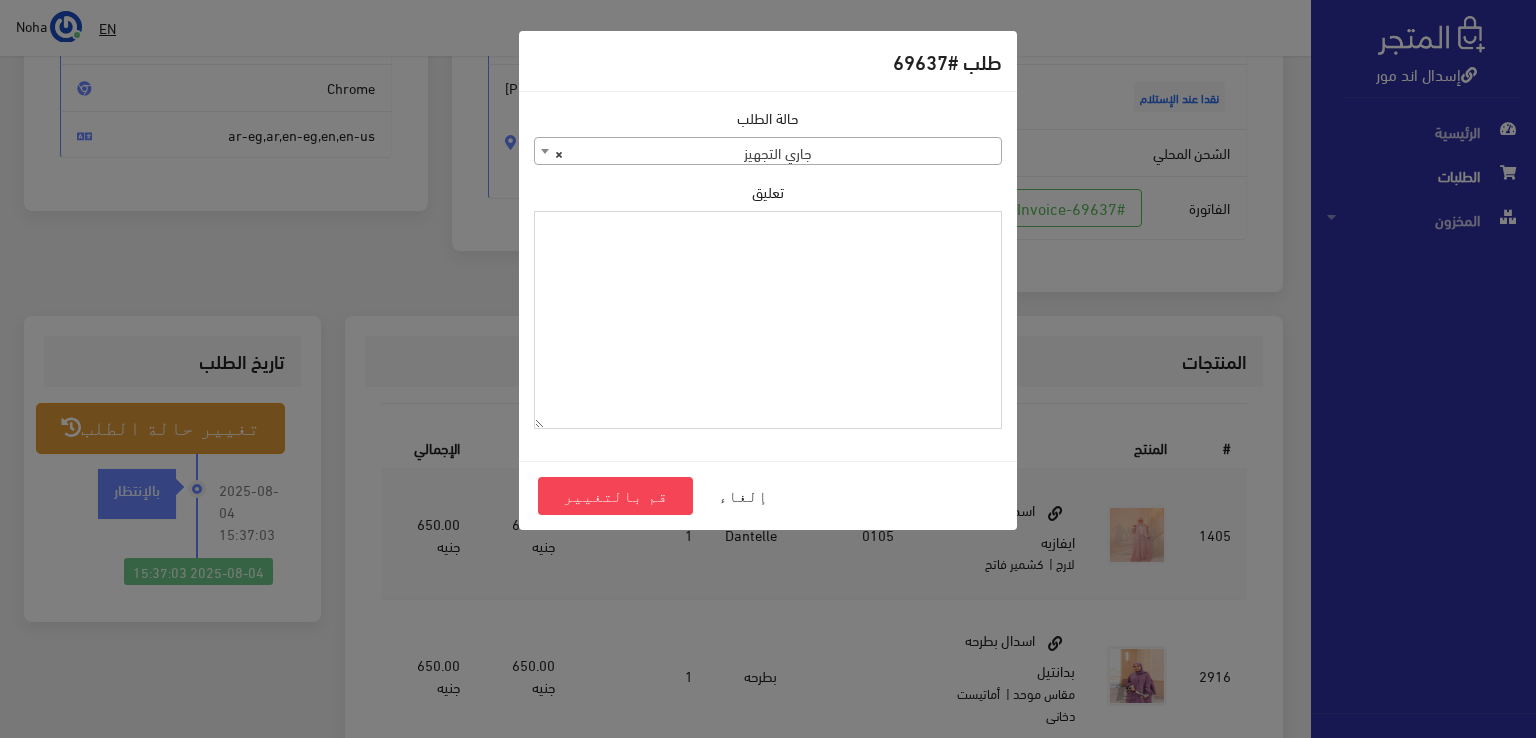 paste on "1106819" 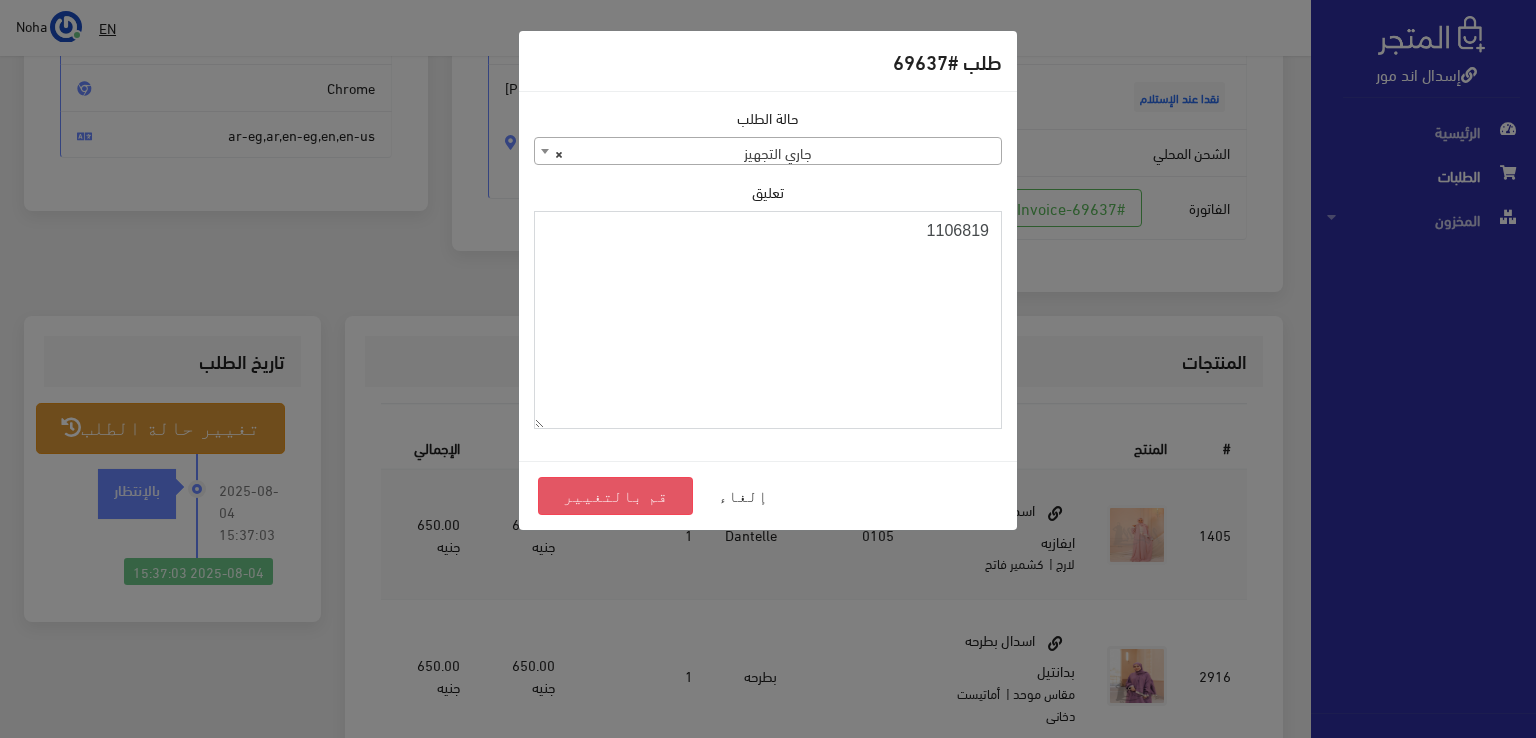 type on "1106819" 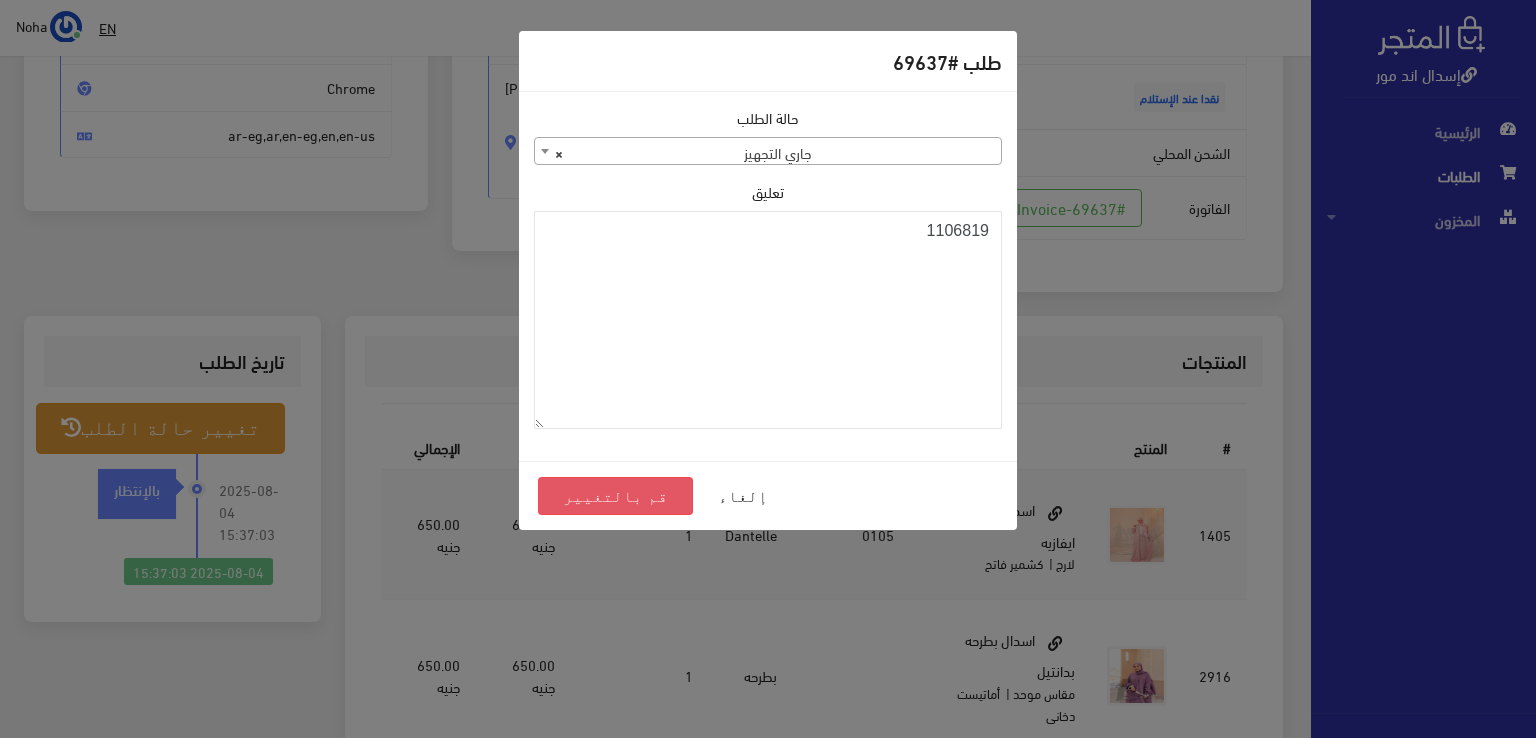 click on "قم بالتغيير" at bounding box center (615, 496) 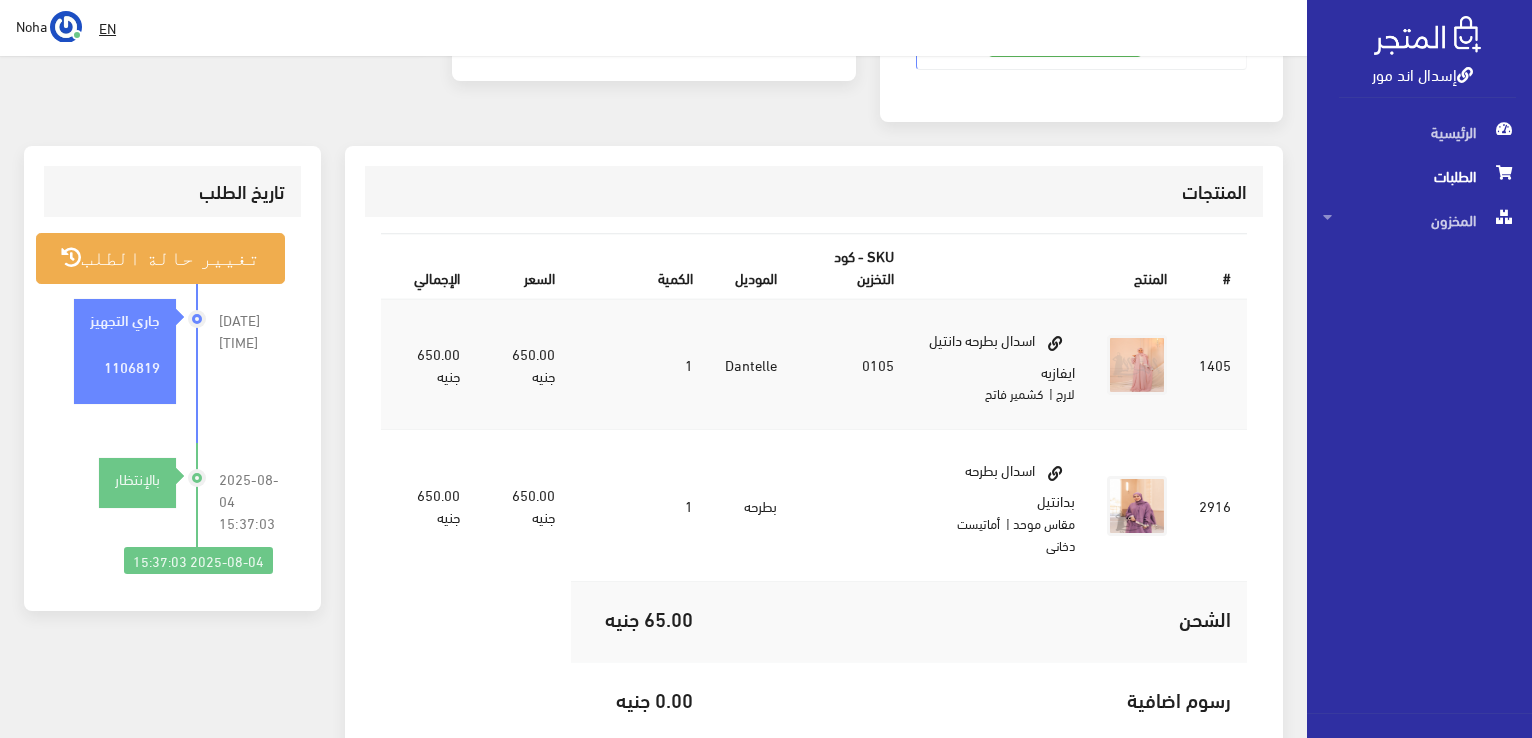 scroll, scrollTop: 500, scrollLeft: 0, axis: vertical 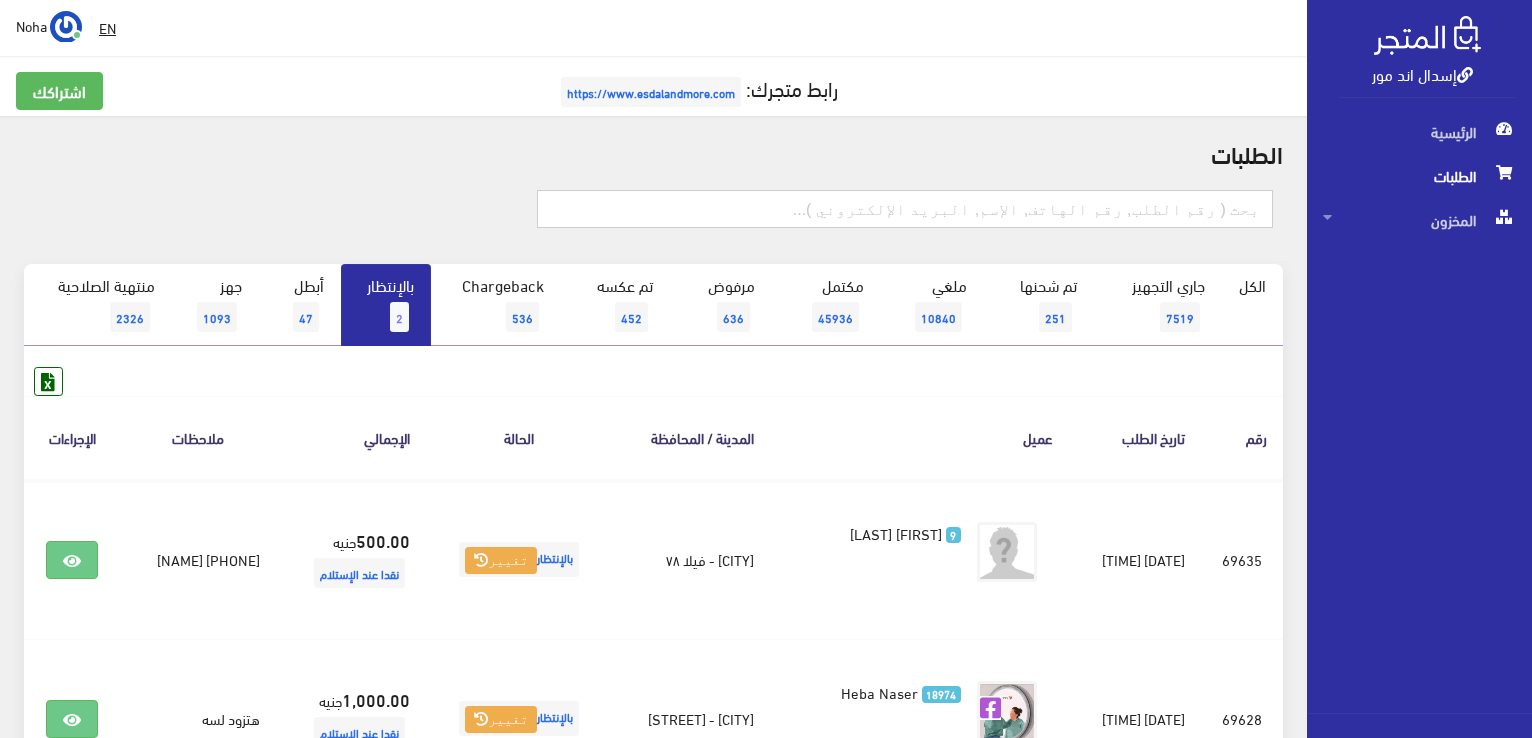 click at bounding box center [905, 209] 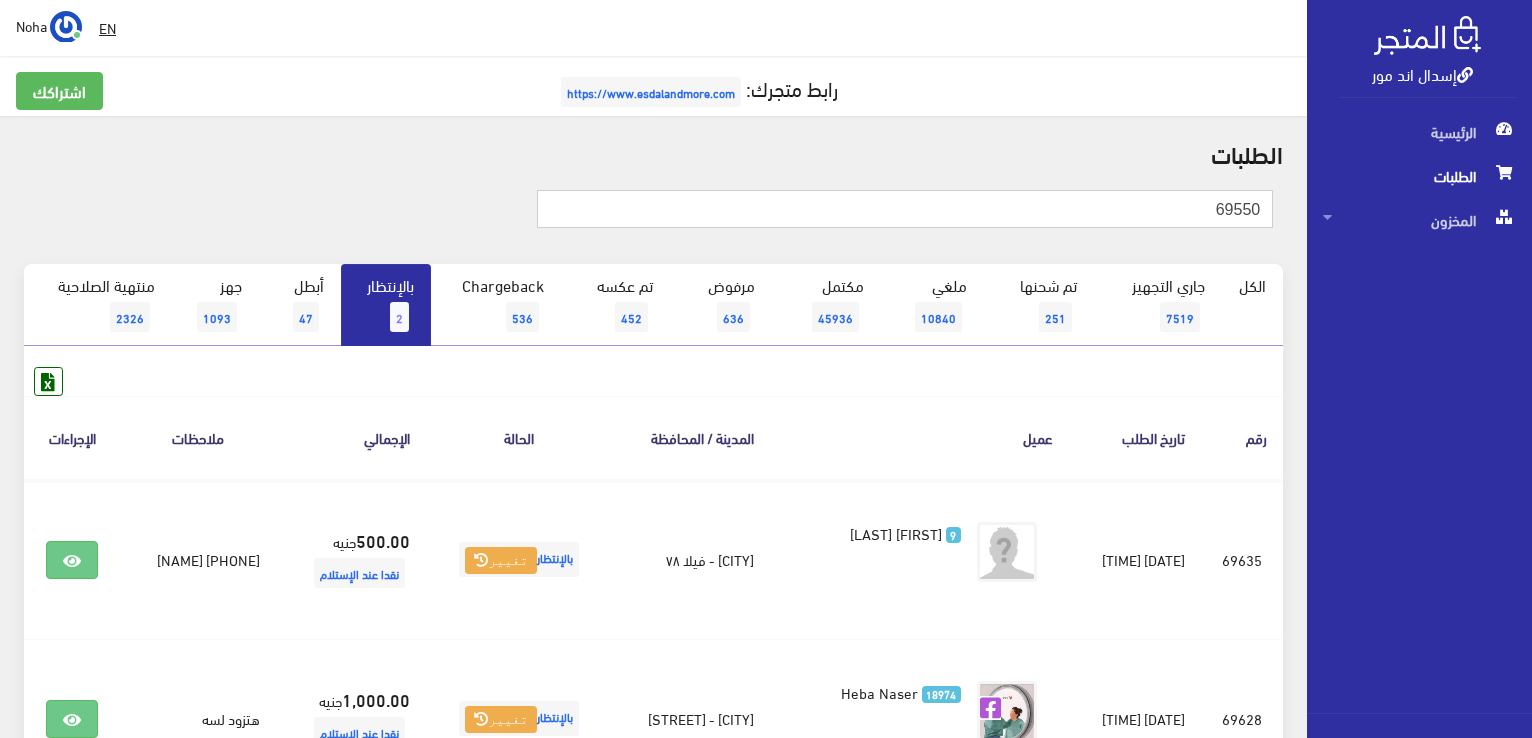 type on "69550" 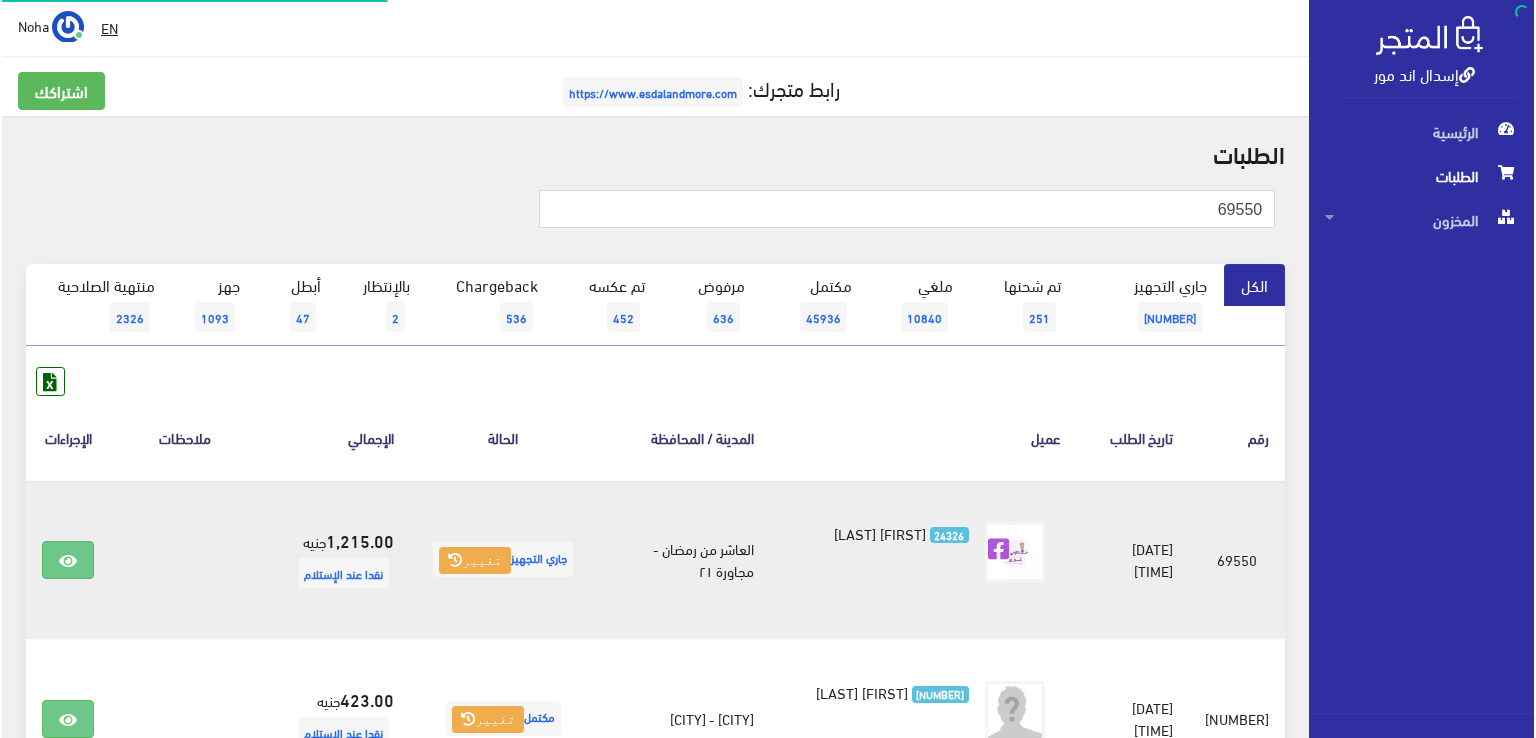 scroll, scrollTop: 0, scrollLeft: 0, axis: both 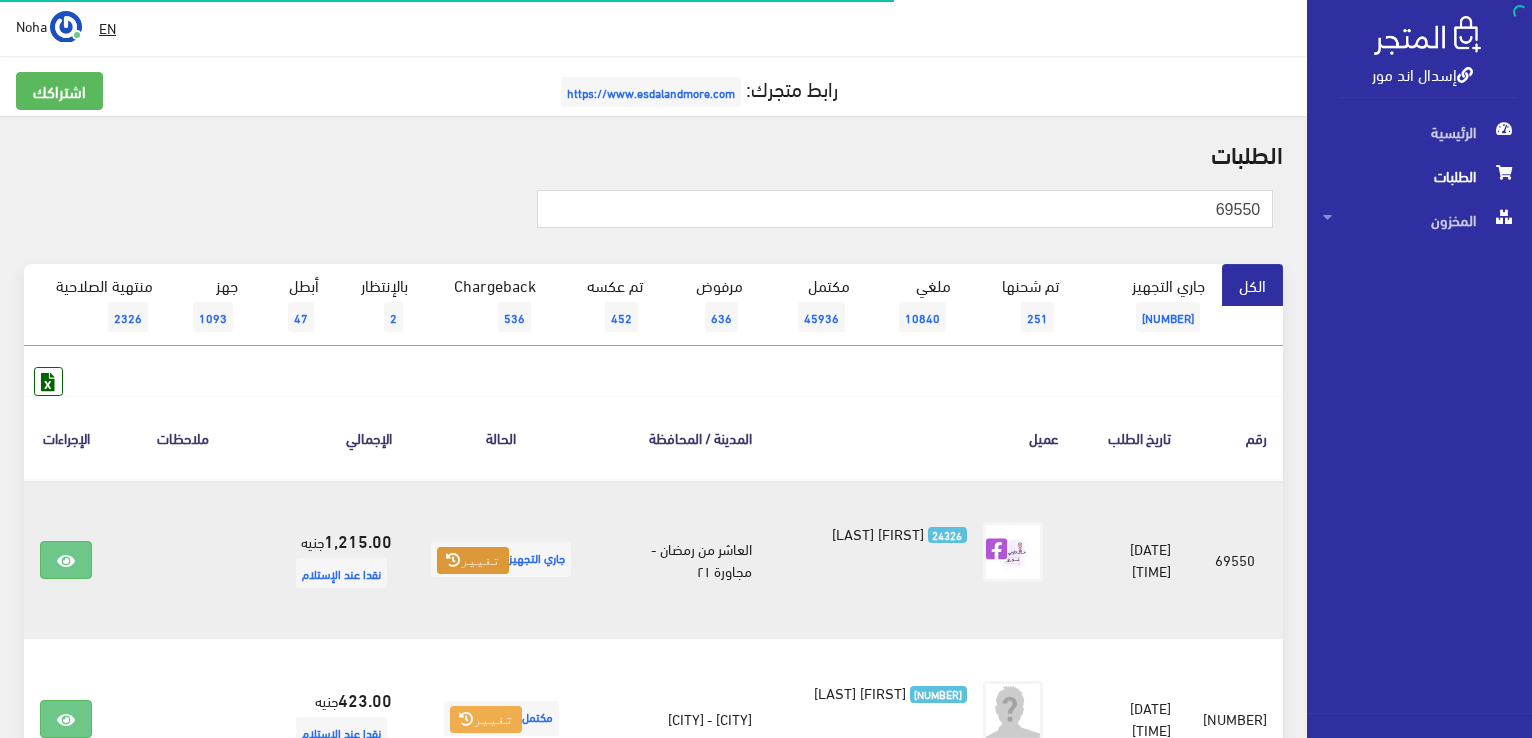 click at bounding box center (453, 560) 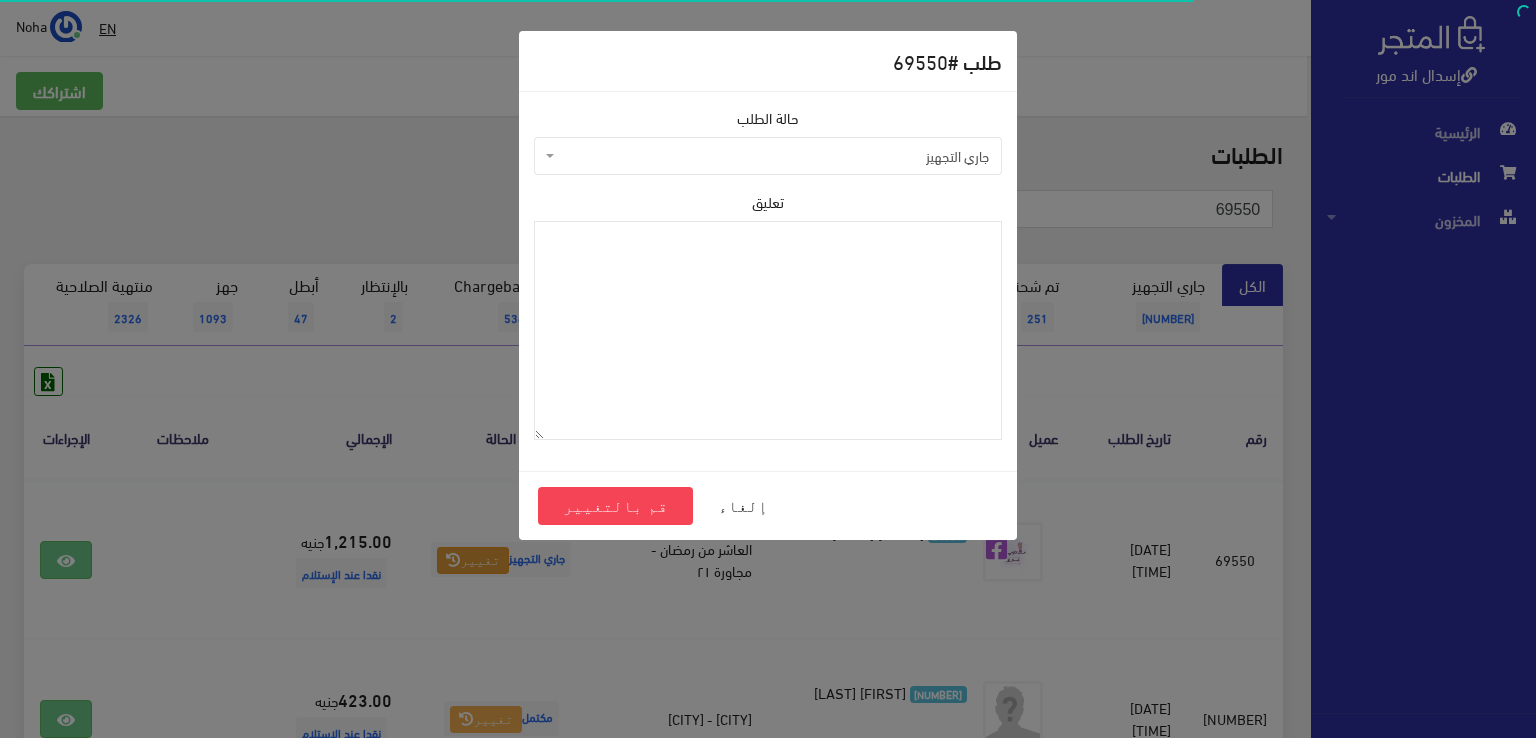 click on "جاري التجهيز" at bounding box center (774, 156) 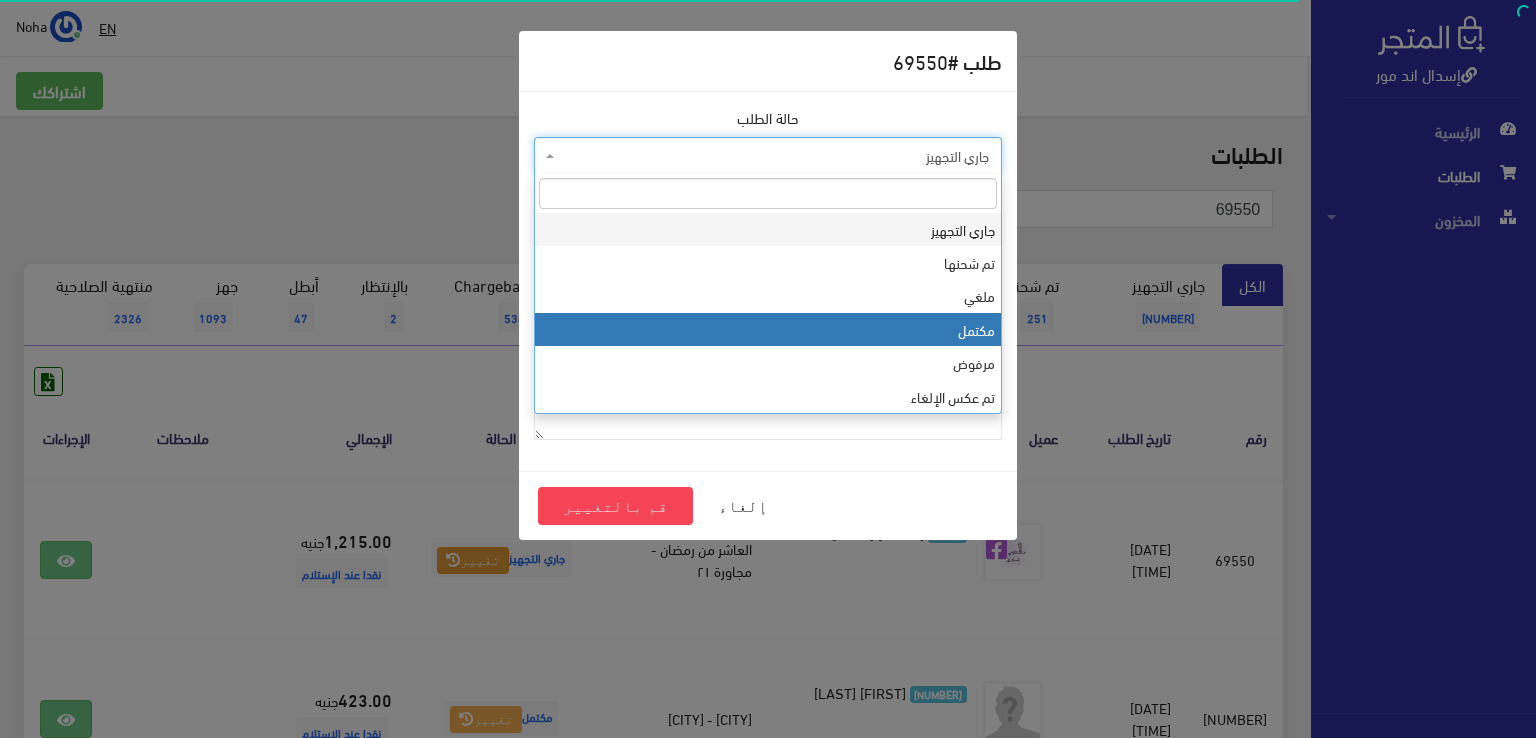 select on "4" 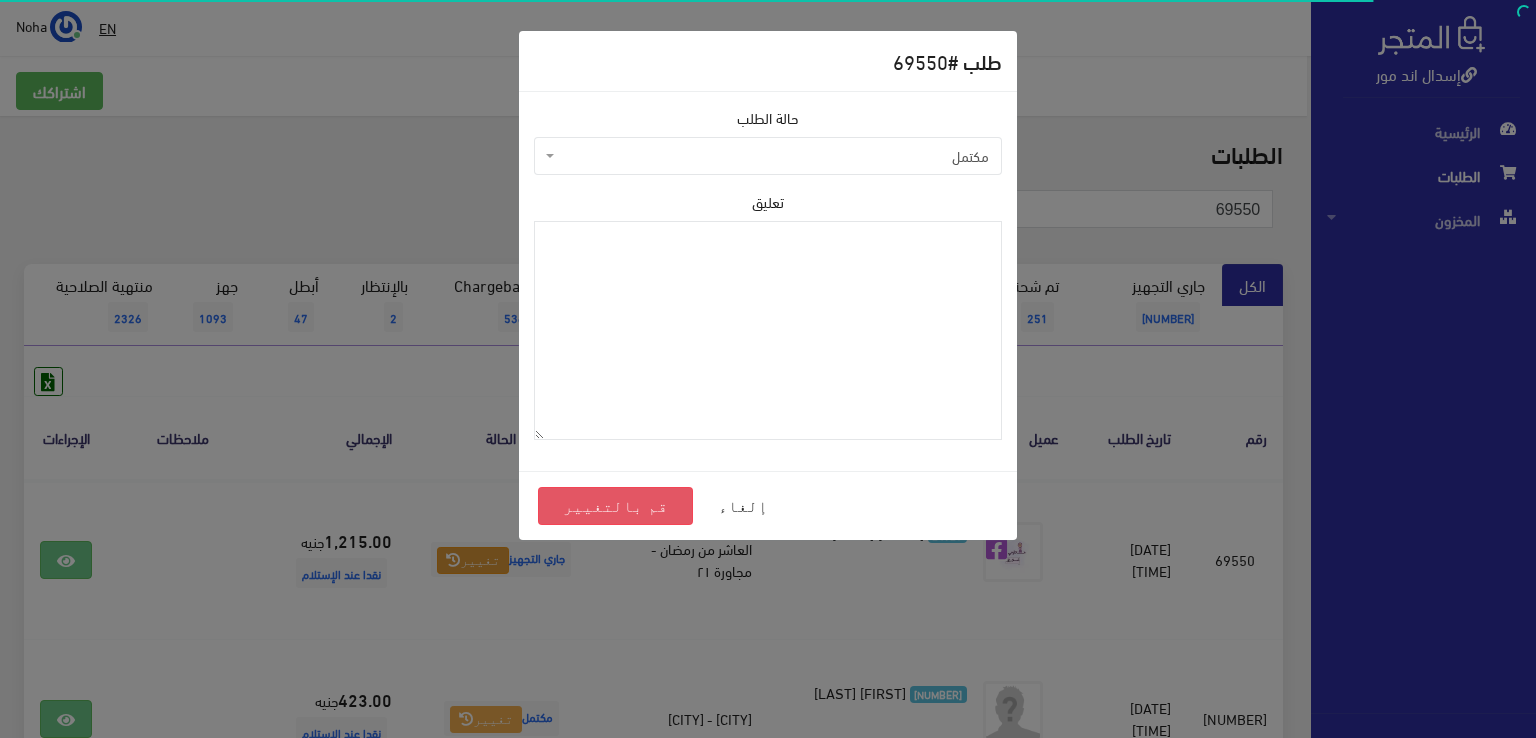 click on "قم بالتغيير" at bounding box center (615, 506) 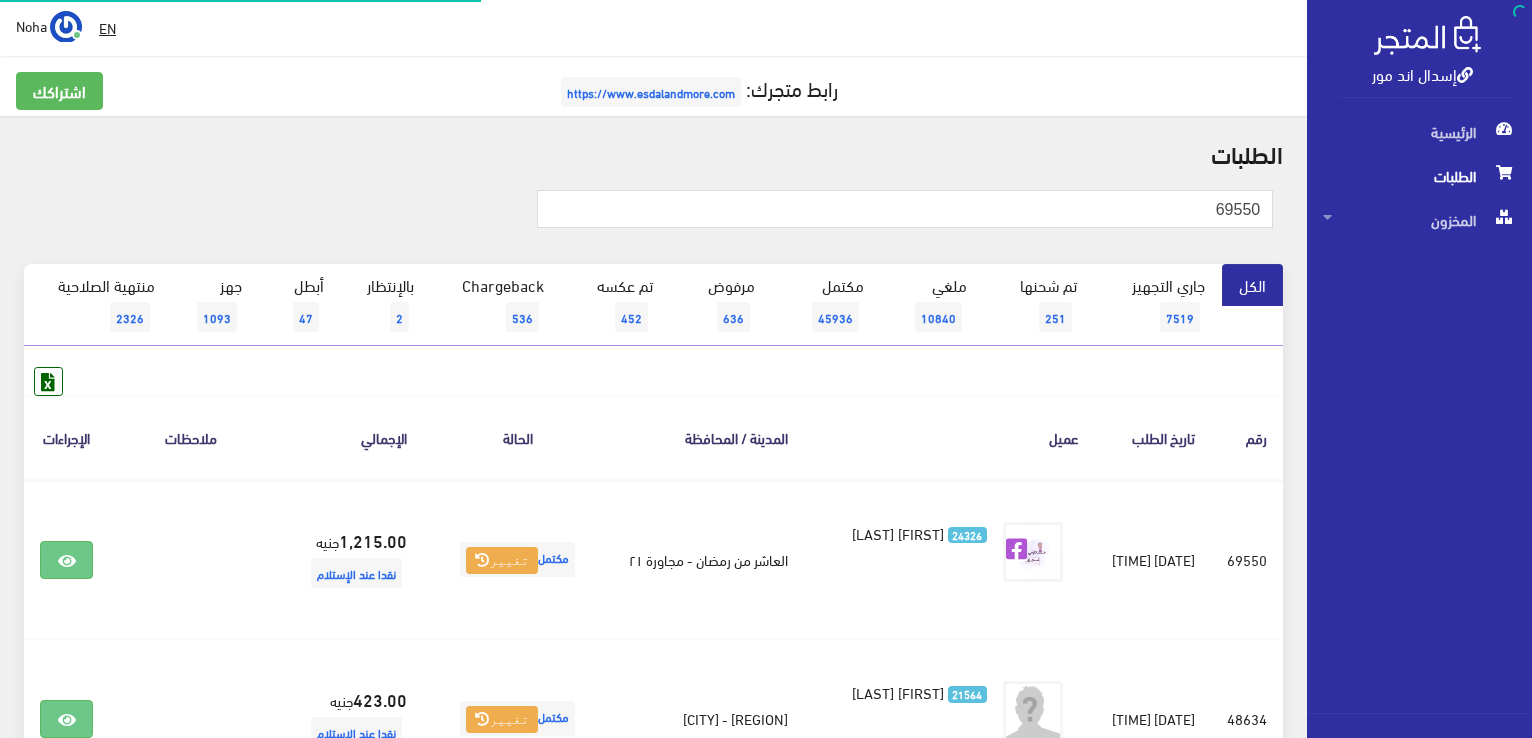 scroll, scrollTop: 0, scrollLeft: 0, axis: both 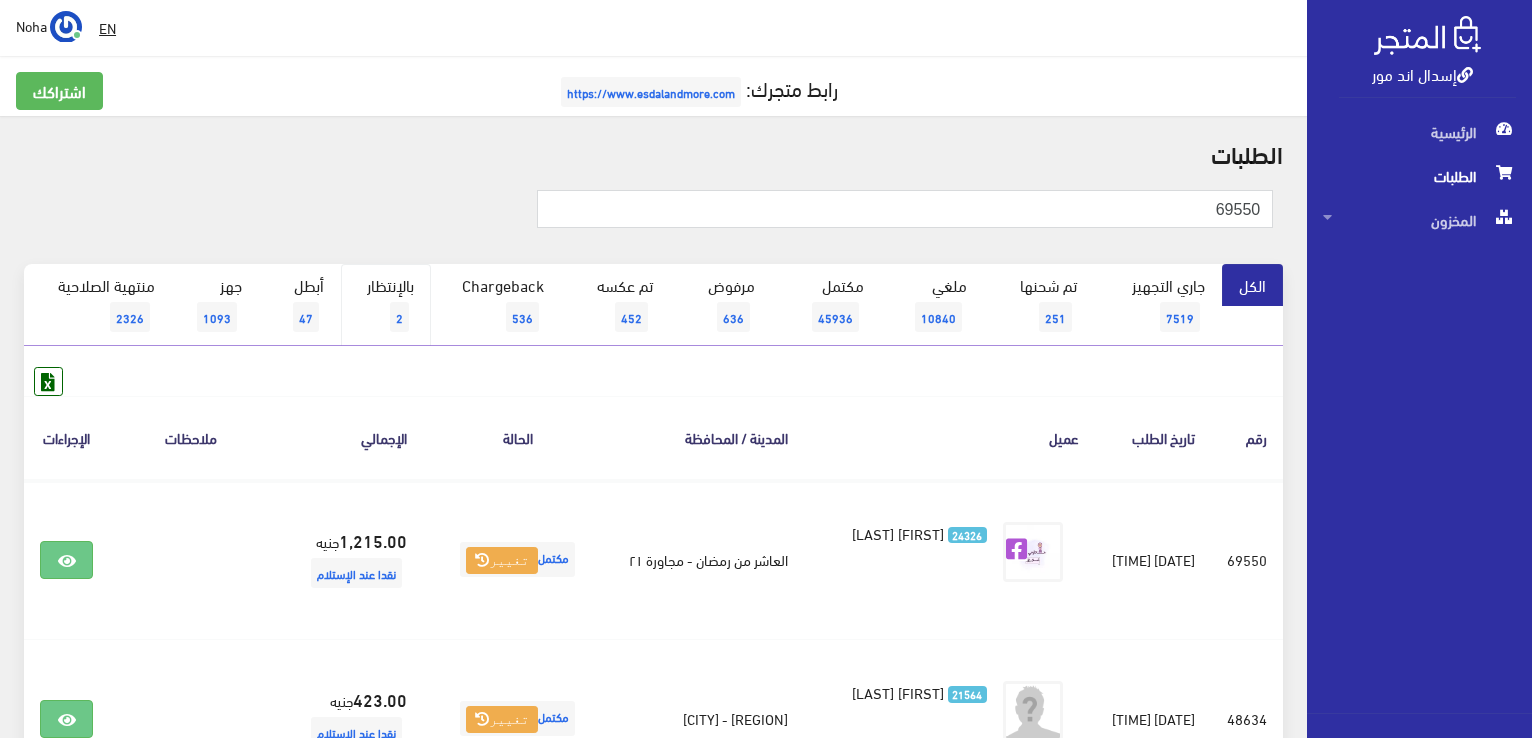 click on "بالإنتظار
2" at bounding box center (386, 305) 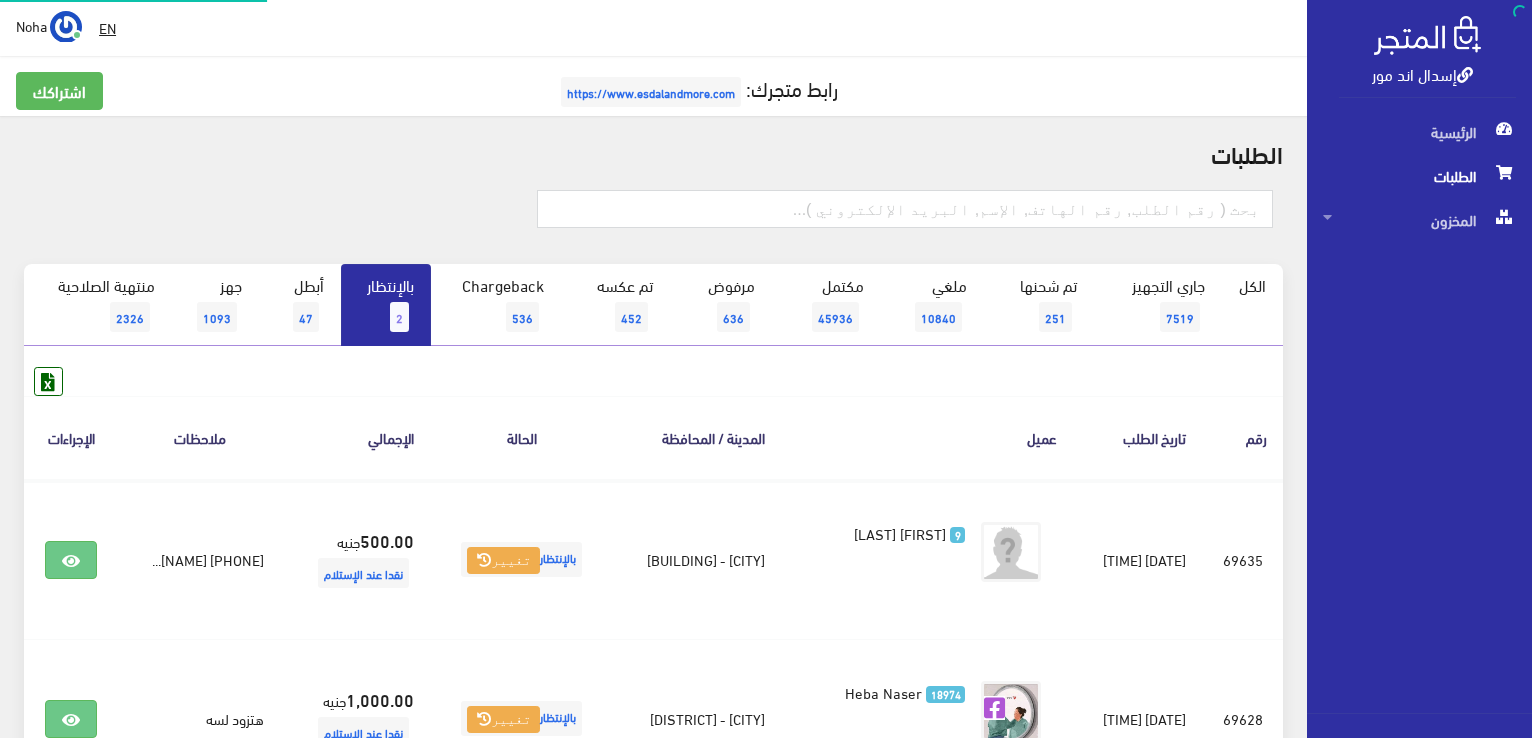 scroll, scrollTop: 0, scrollLeft: 0, axis: both 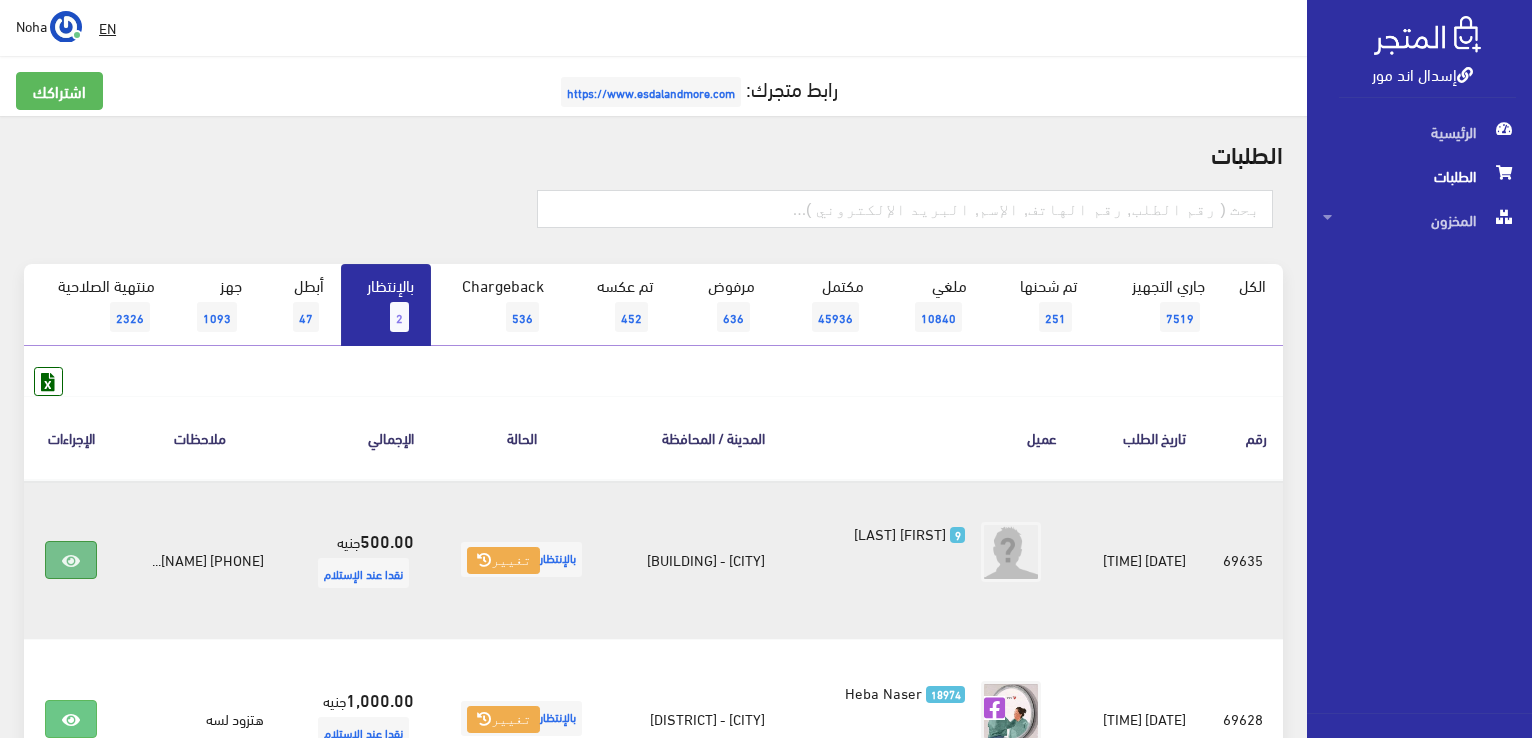 click at bounding box center (71, 560) 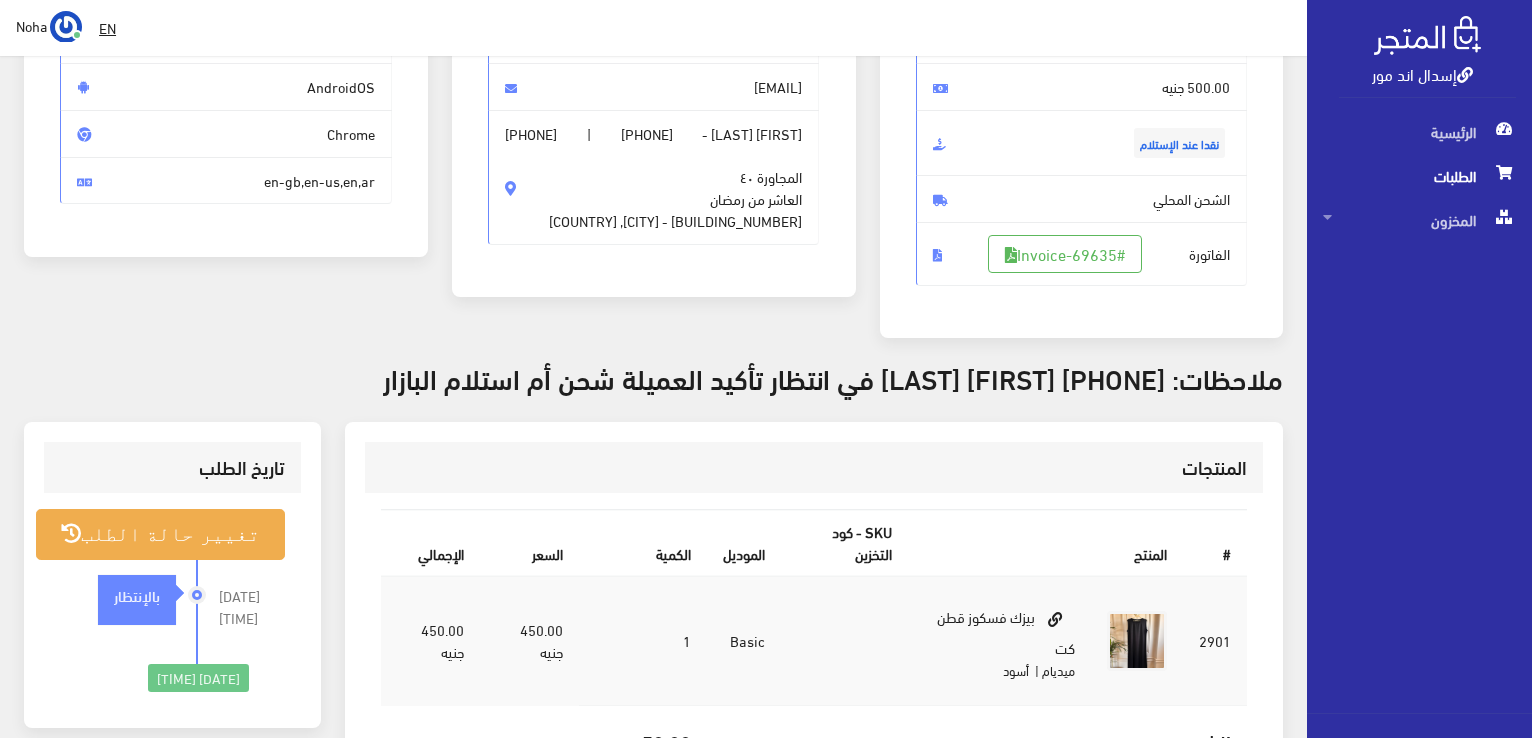 scroll, scrollTop: 0, scrollLeft: 0, axis: both 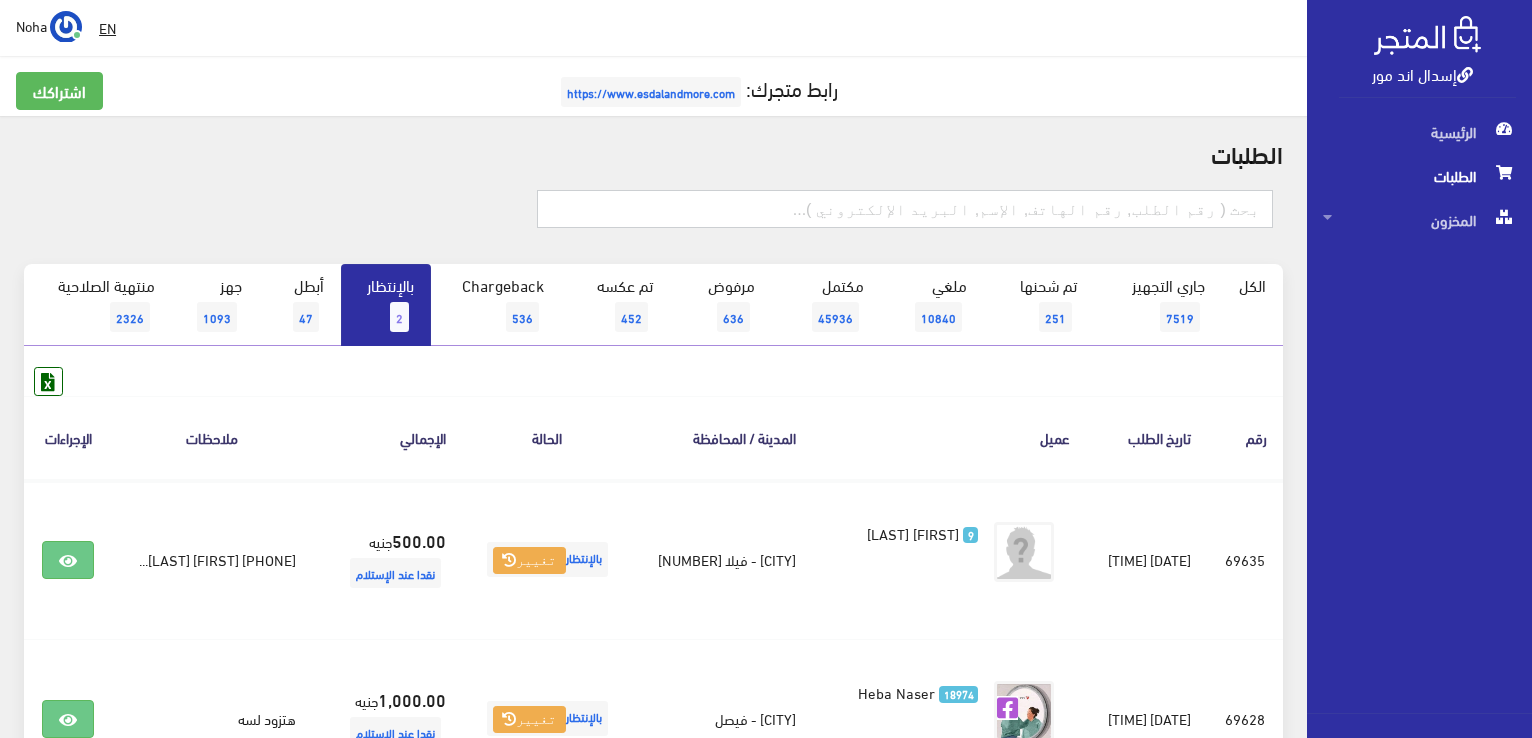 click at bounding box center (905, 209) 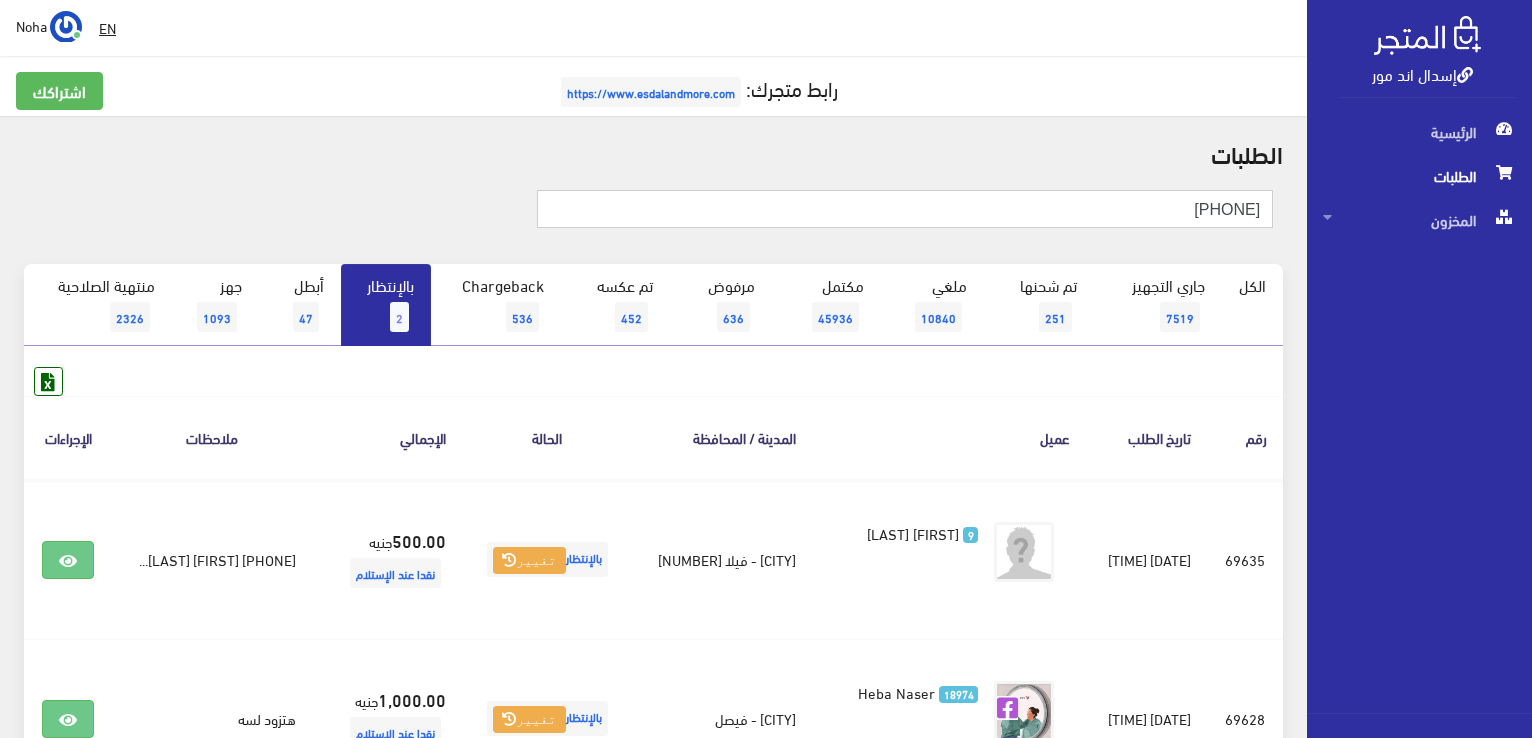 type on "01005351202" 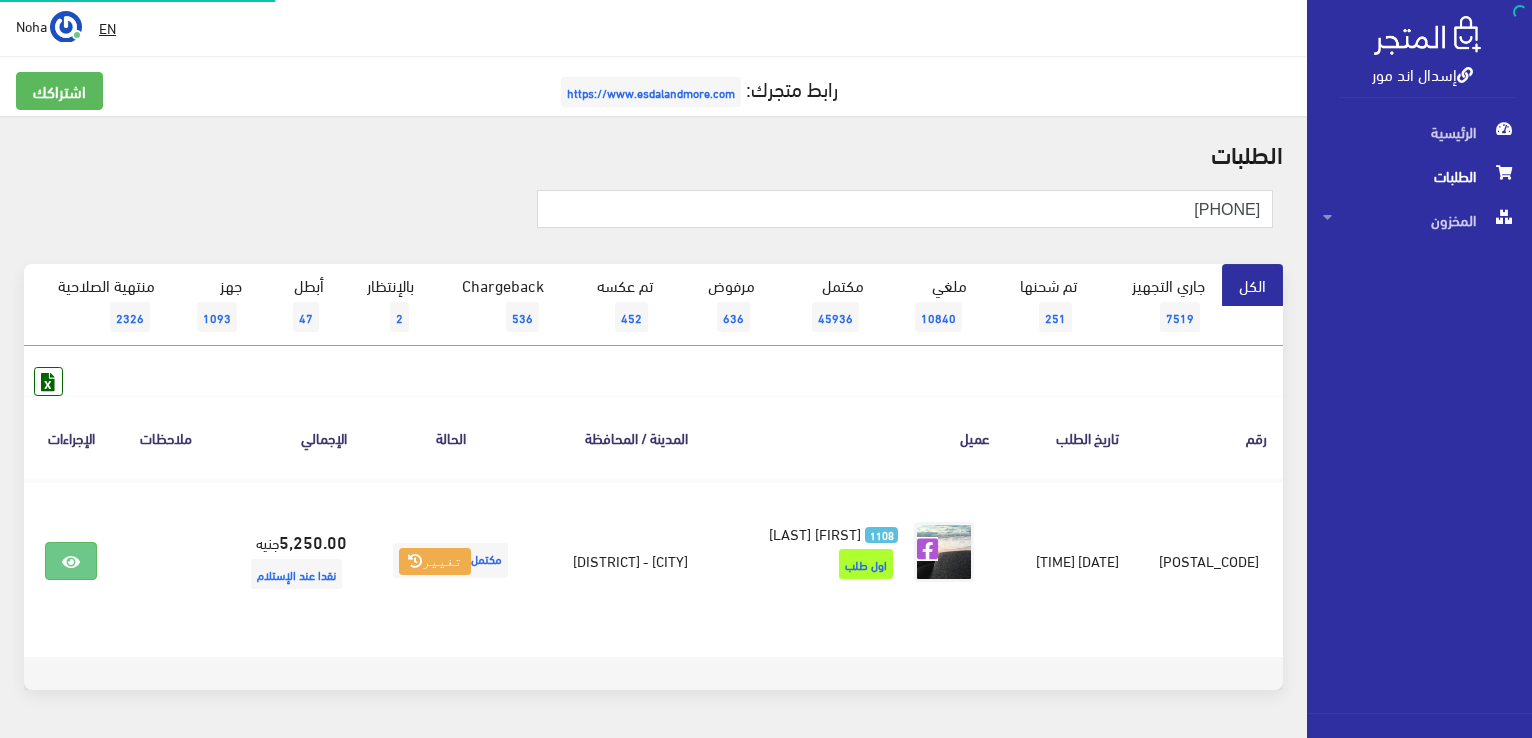 scroll, scrollTop: 0, scrollLeft: 0, axis: both 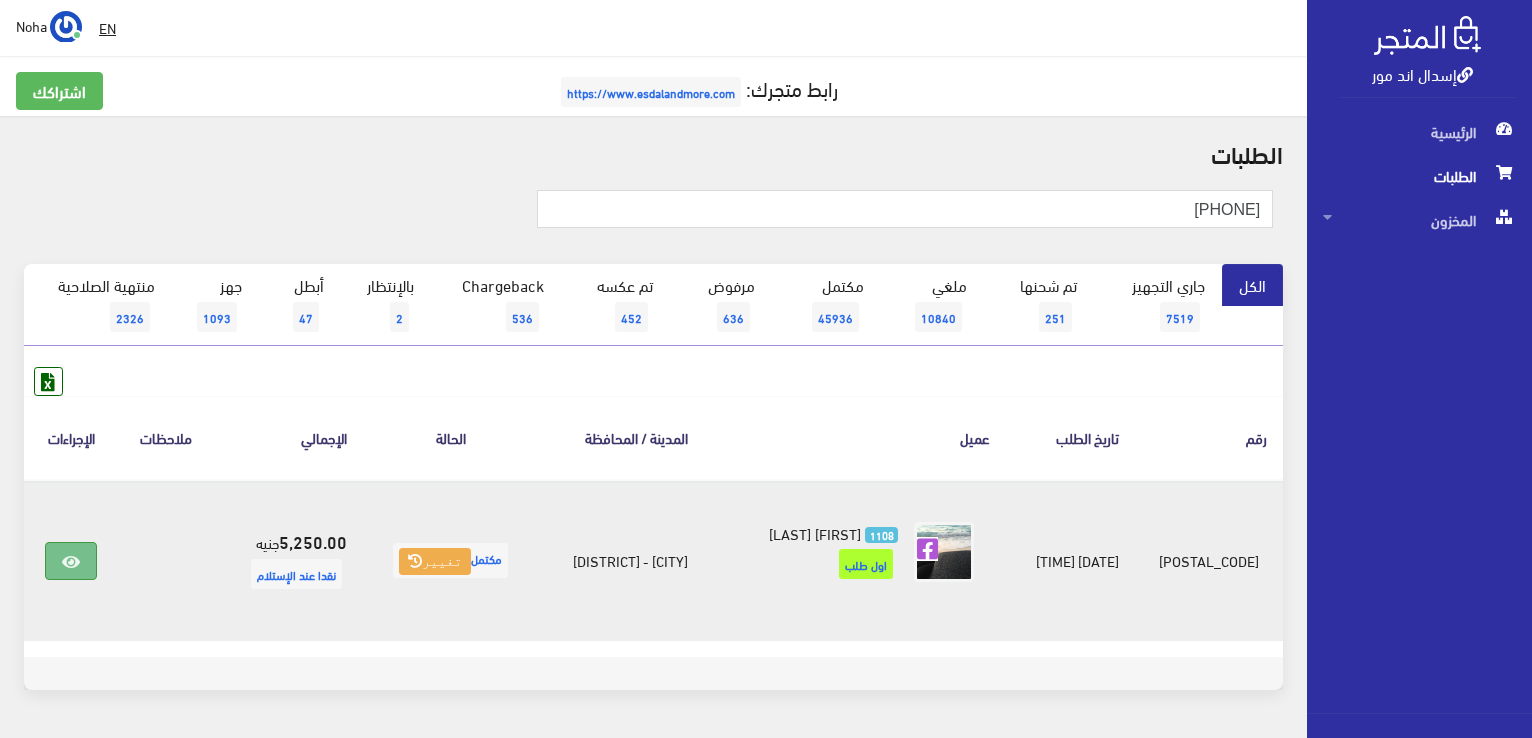 click at bounding box center [71, 562] 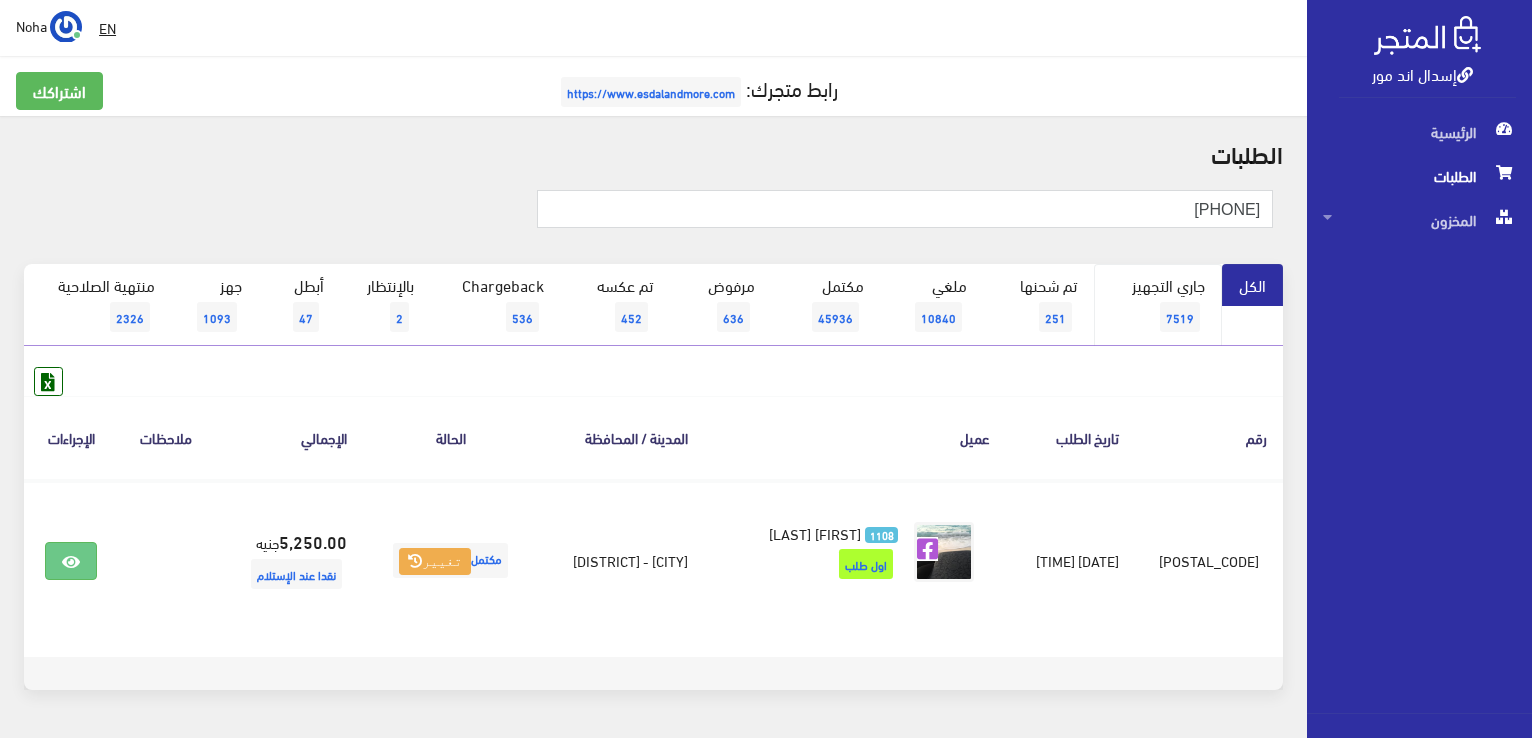 click on "جاري التجهيز
7519" at bounding box center [1158, 305] 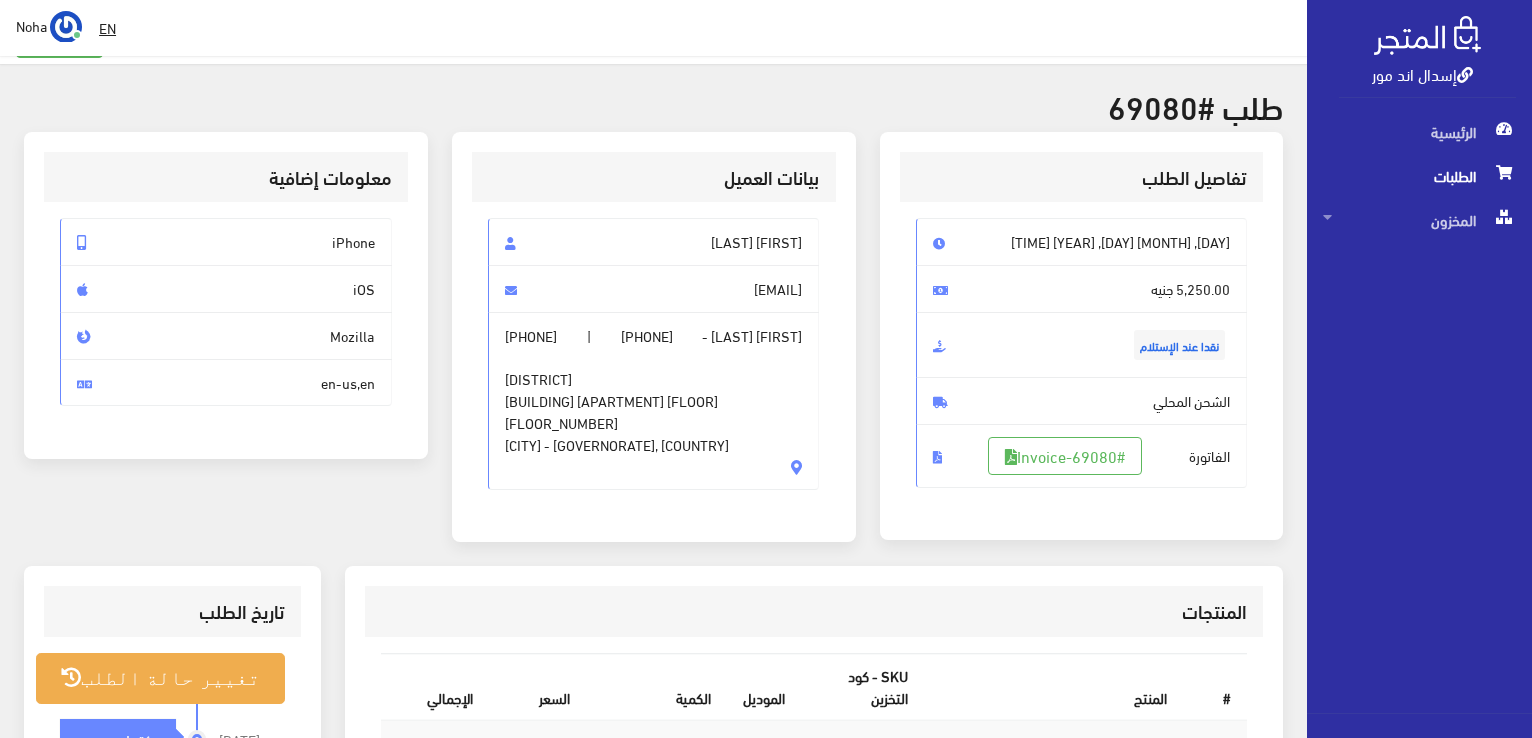 scroll, scrollTop: 0, scrollLeft: 0, axis: both 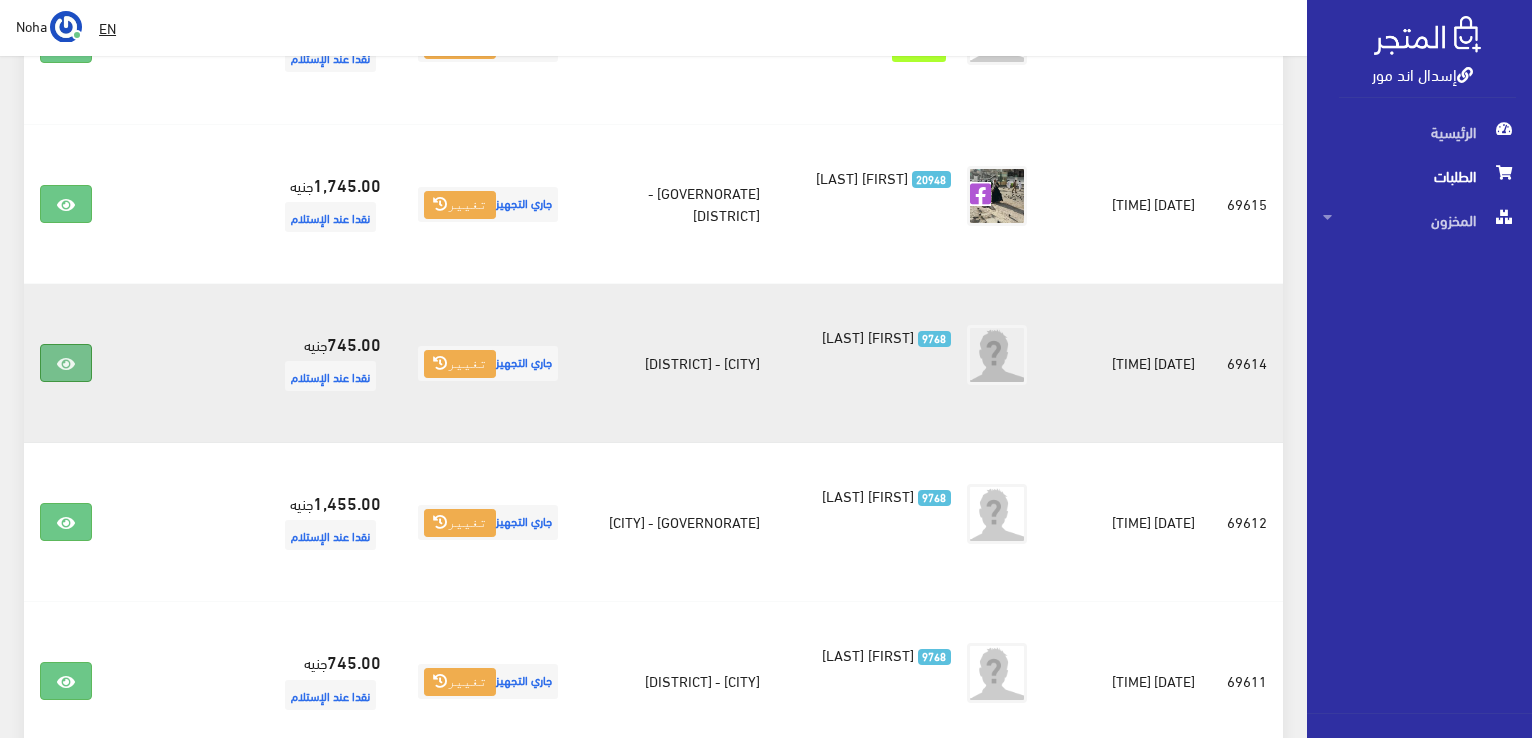 click at bounding box center (66, 363) 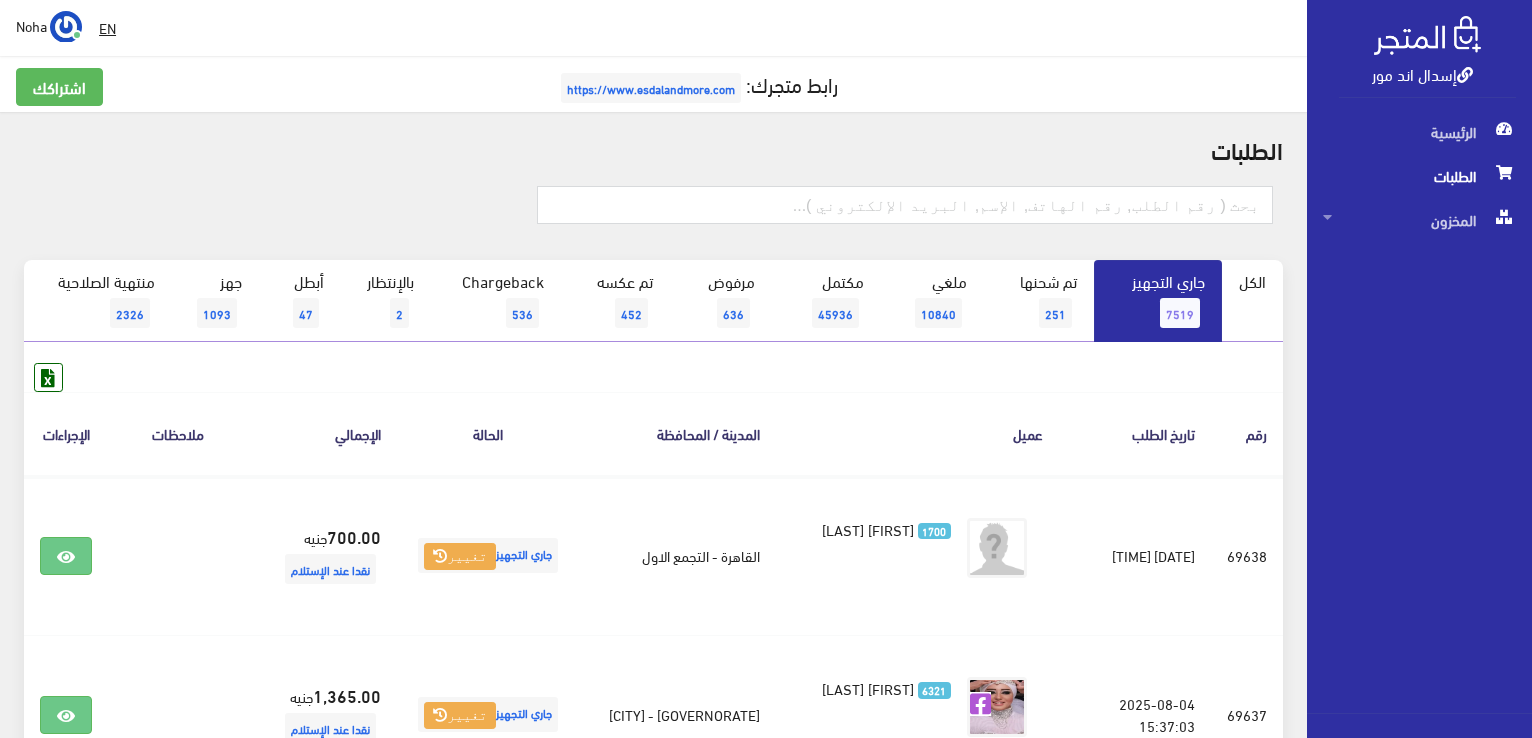 scroll, scrollTop: 0, scrollLeft: 0, axis: both 